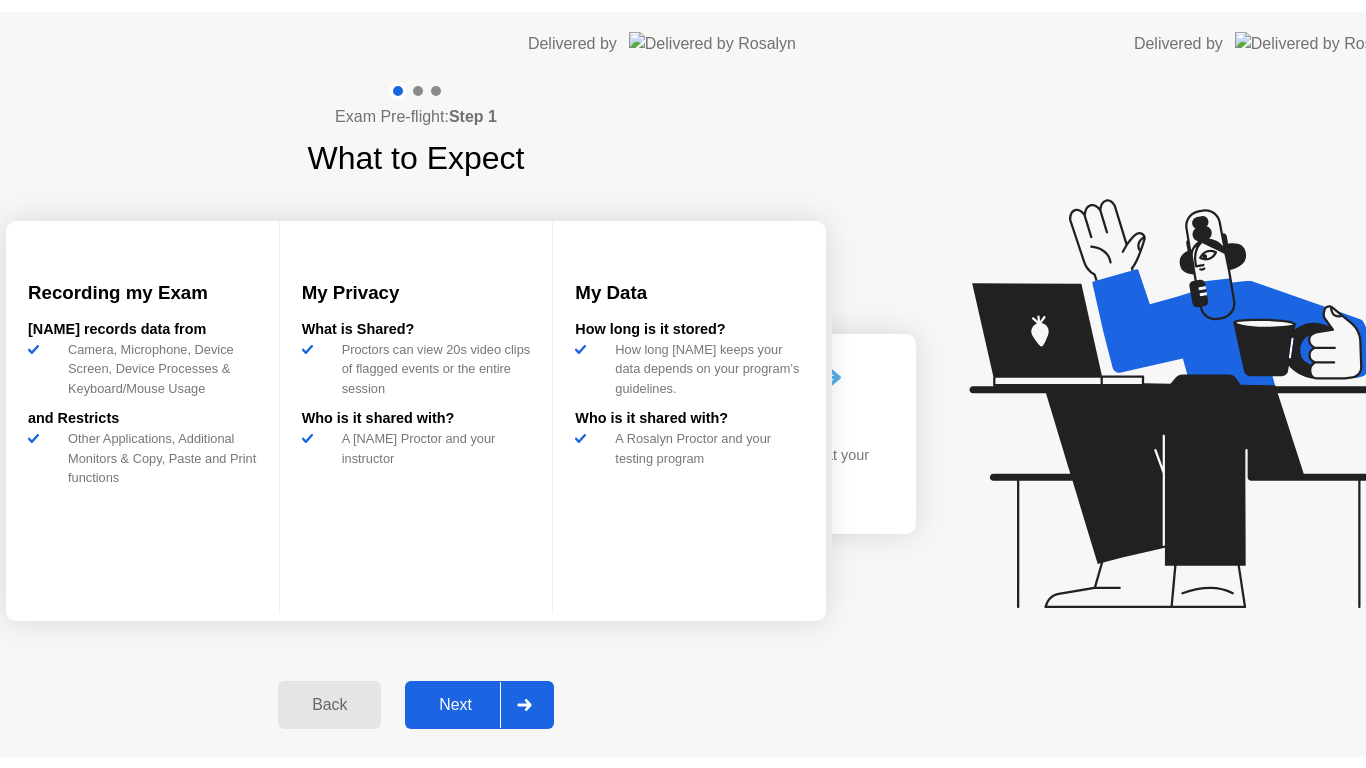 scroll, scrollTop: 0, scrollLeft: 0, axis: both 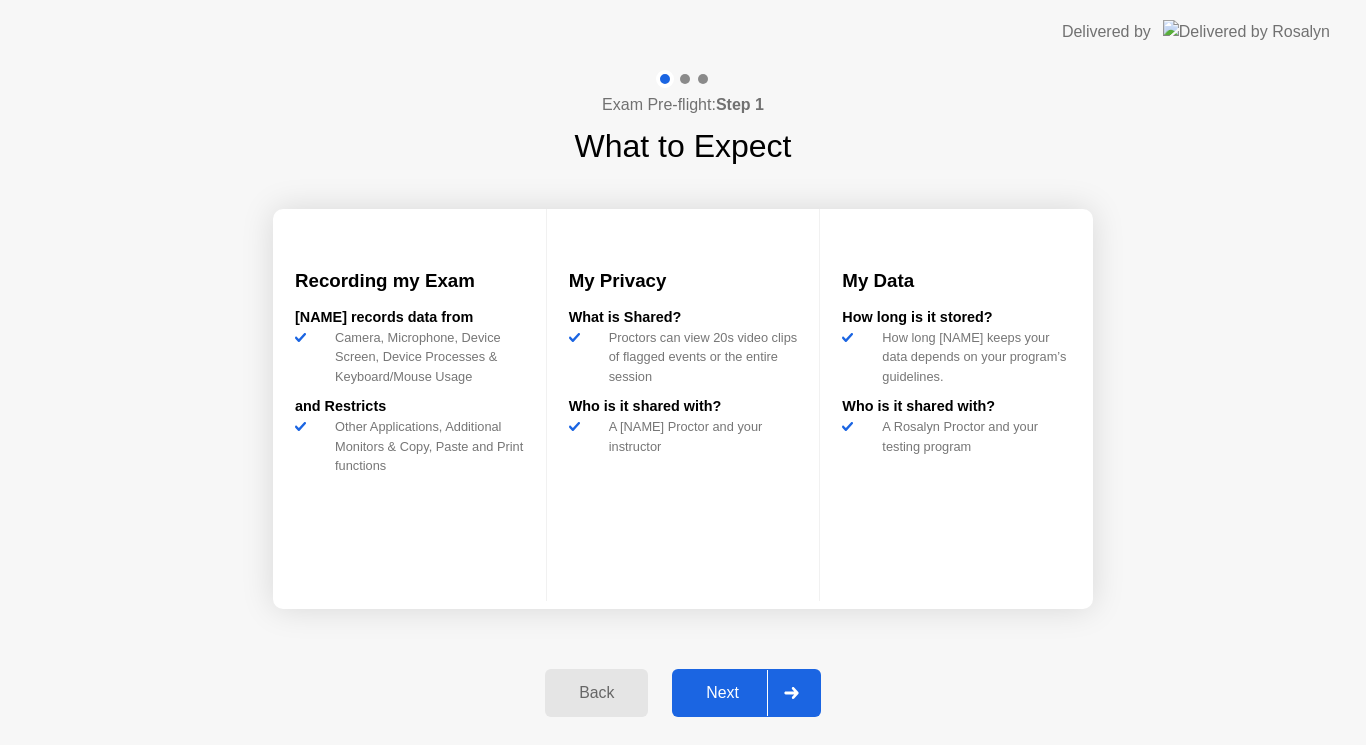 click on "Next" 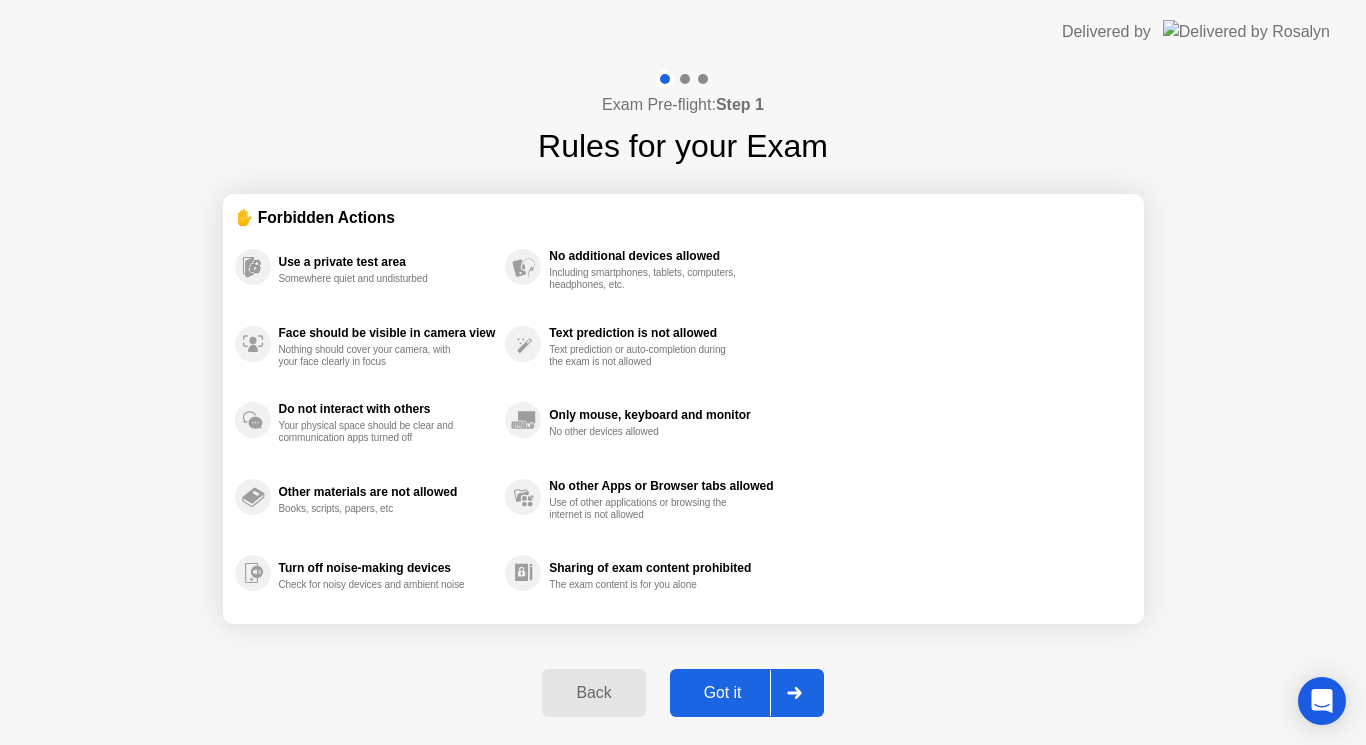 click on "Got it" 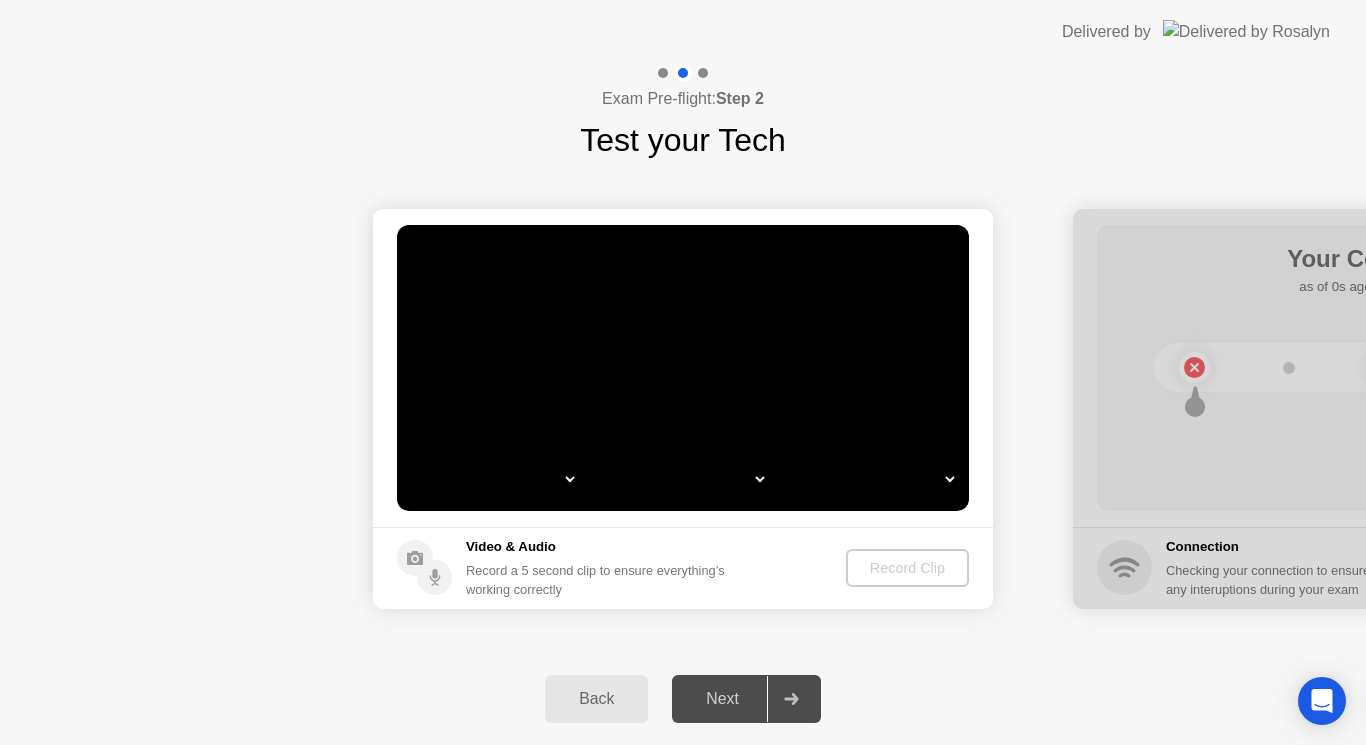 select on "*" 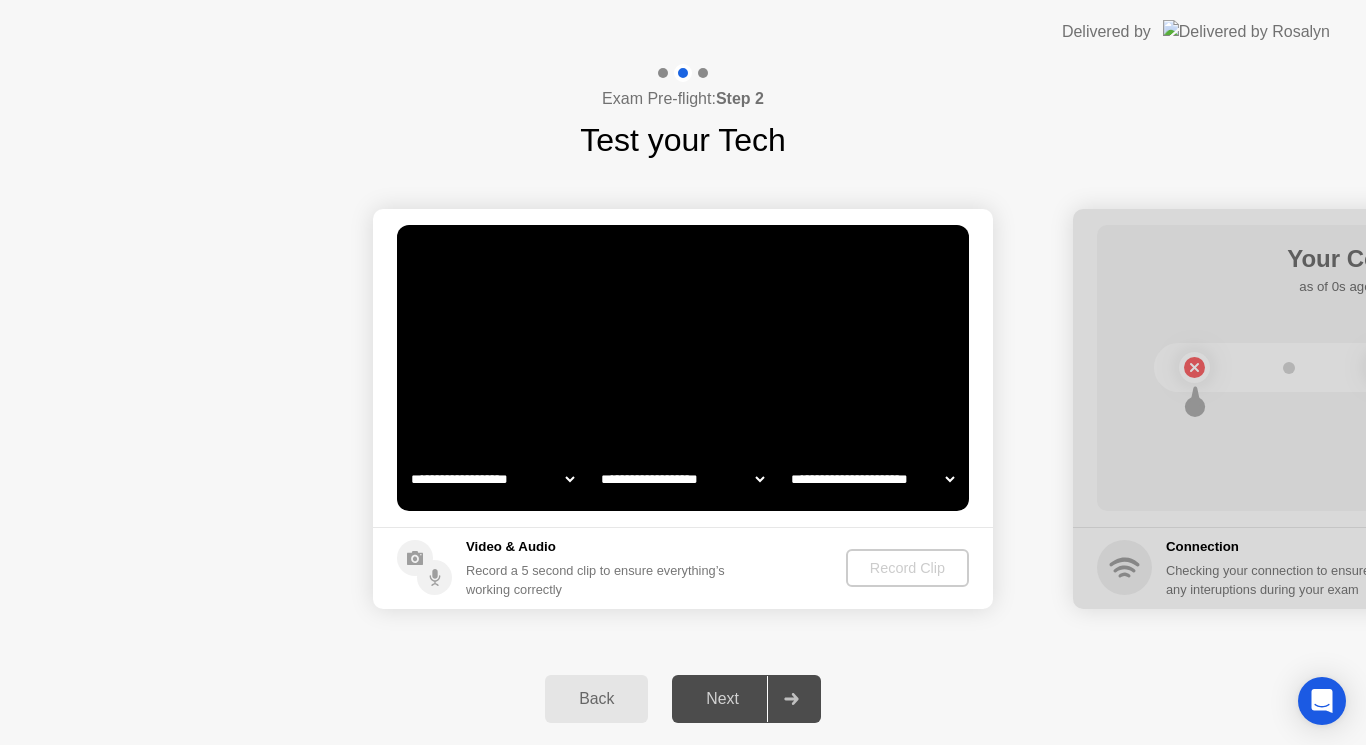 select on "**********" 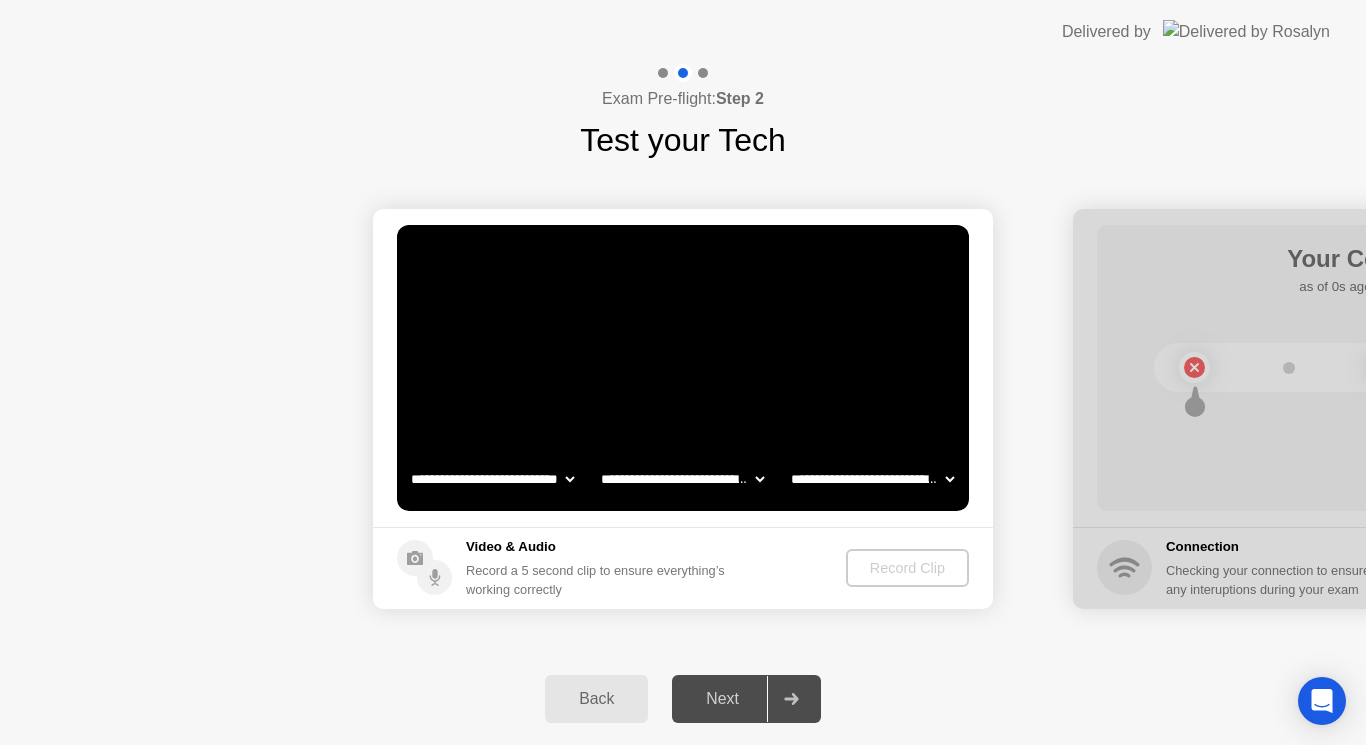 click on "Next" 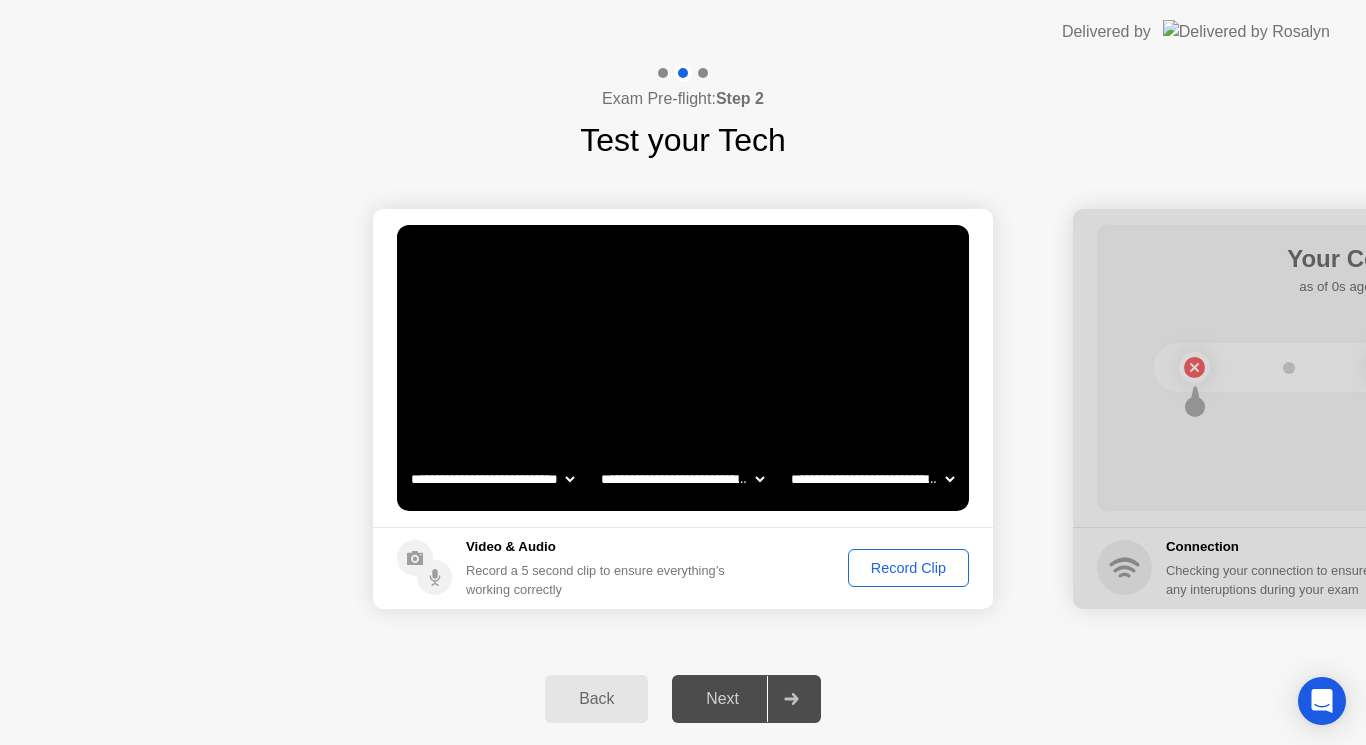 click on "Record Clip" 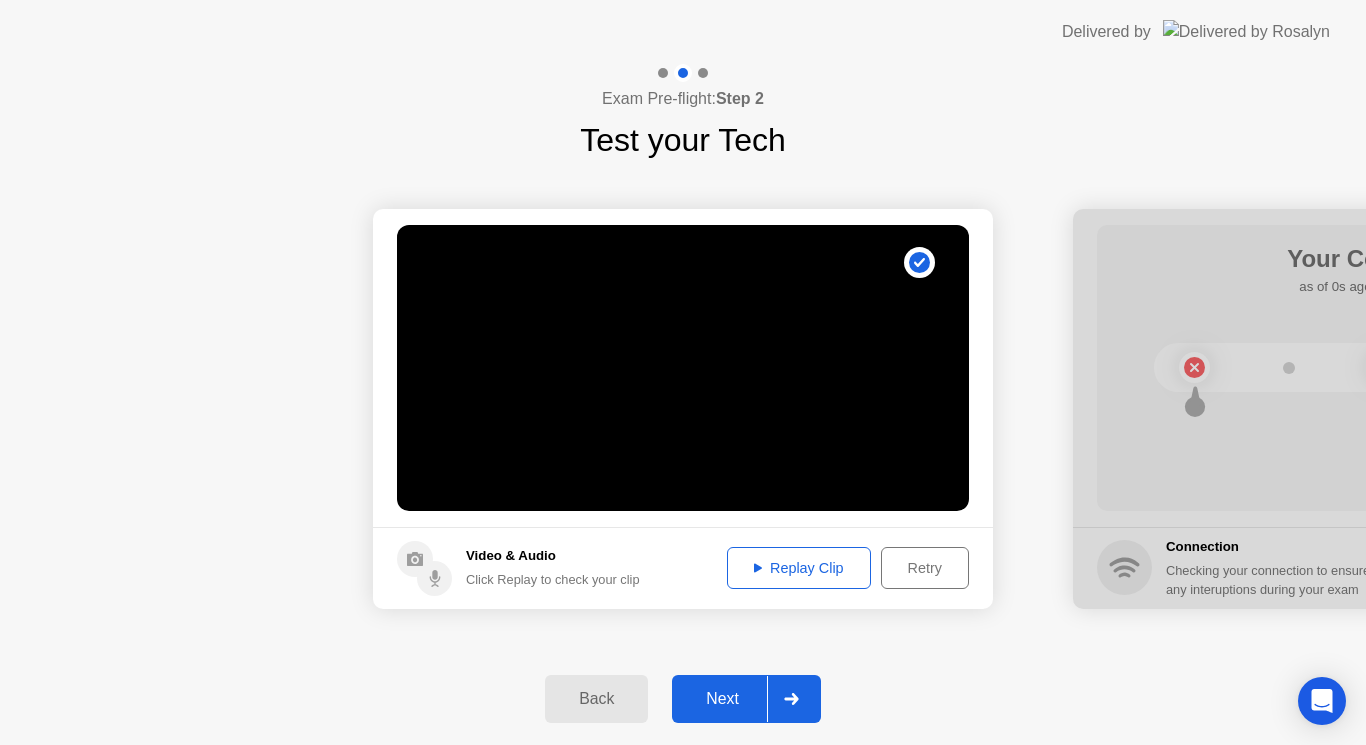click on "Next" 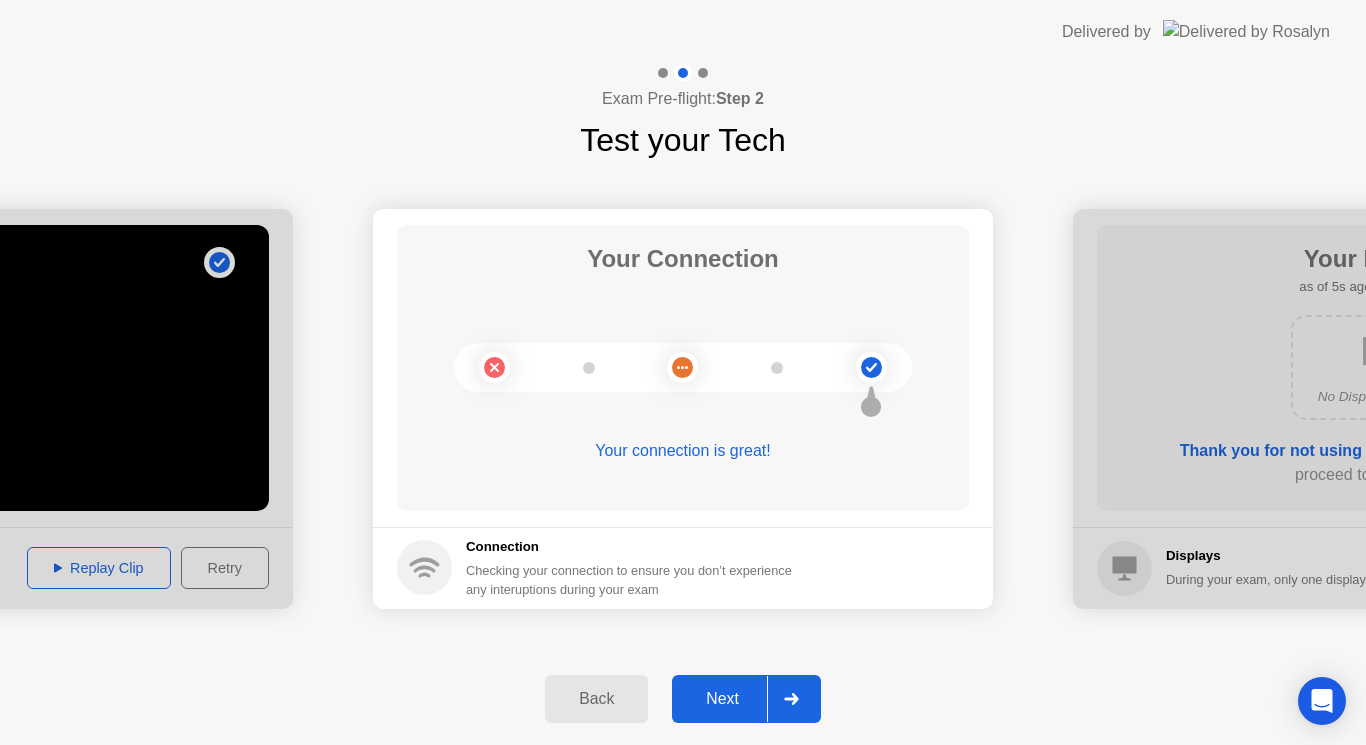 click on "Next" 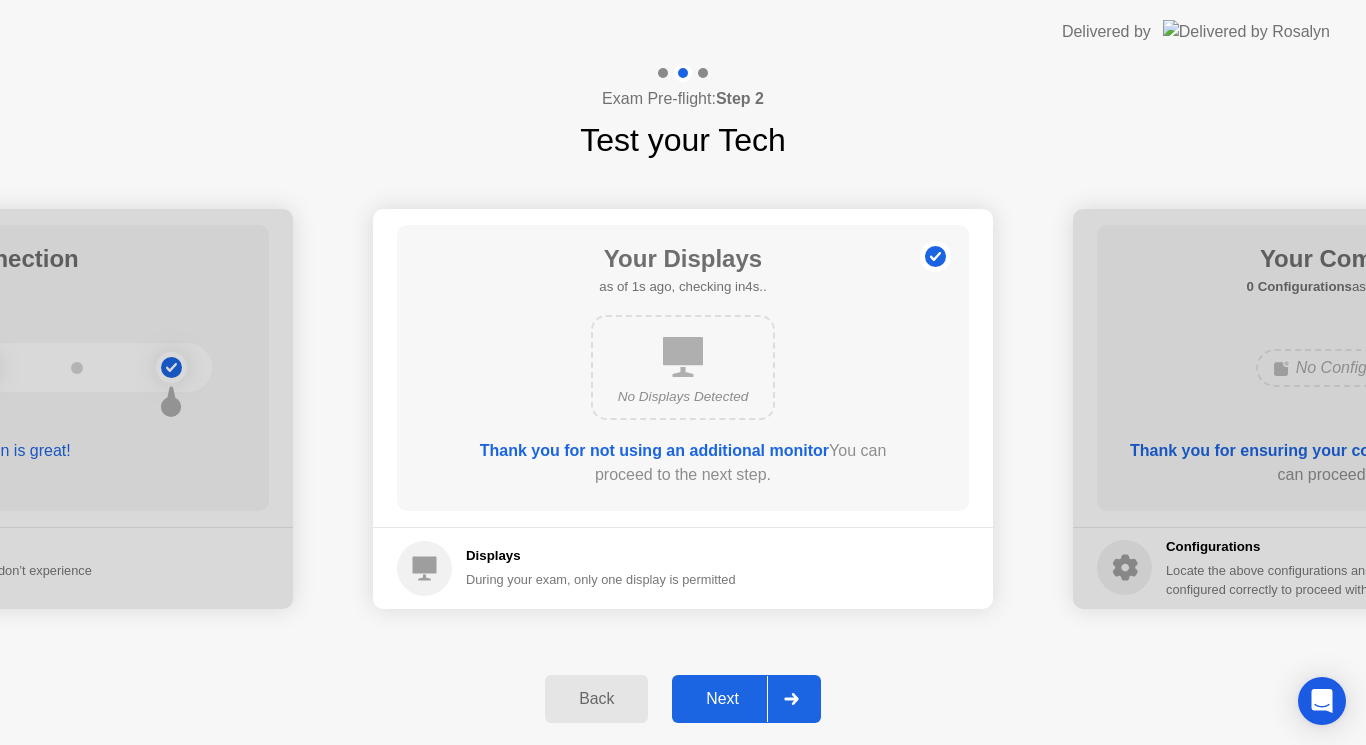 click on "Back Next" 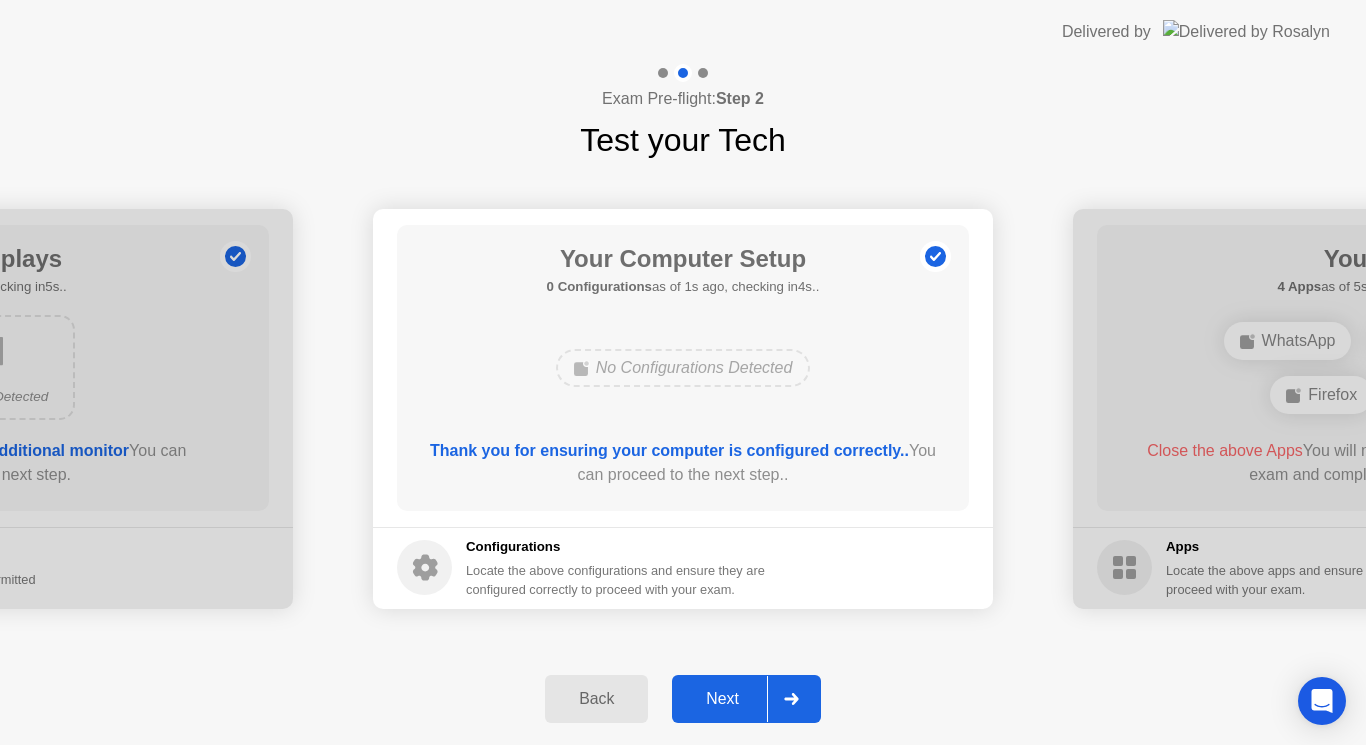click on "Next" 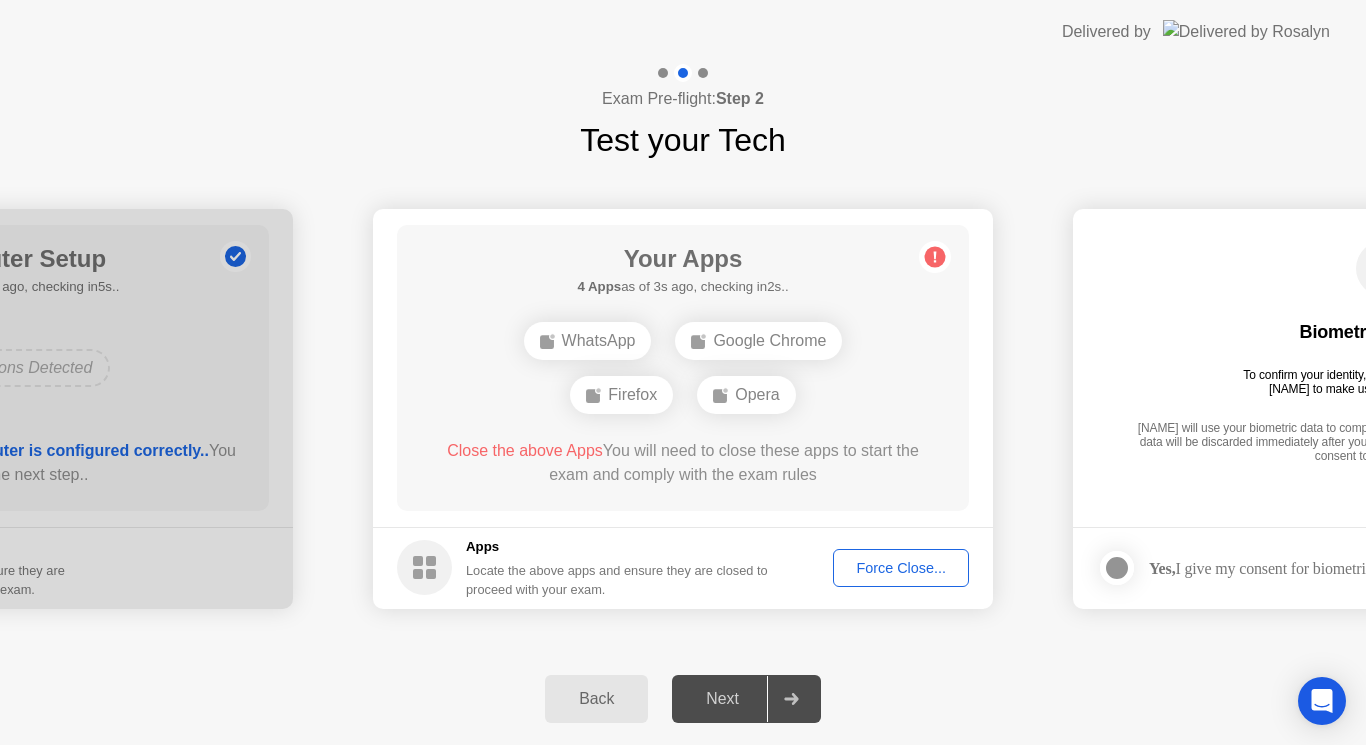 click on "**********" 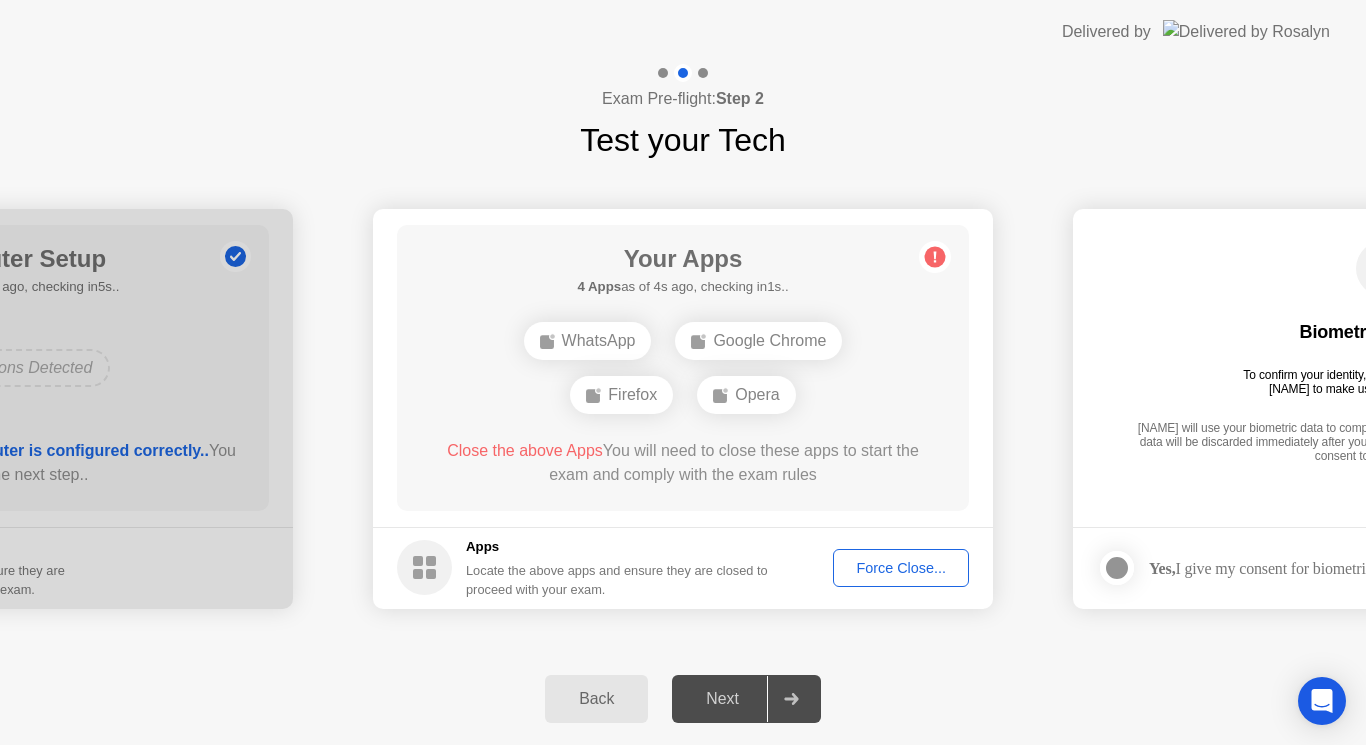 click on "Next" 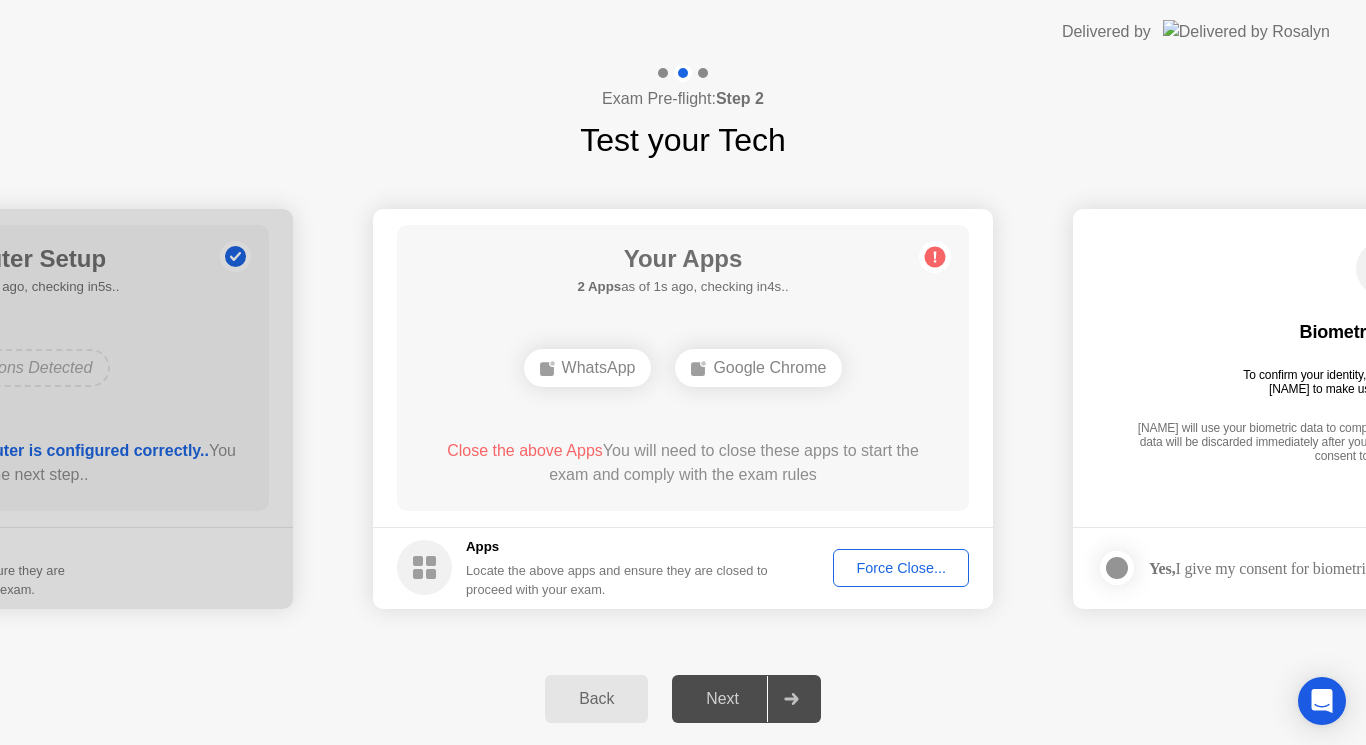click on "Force Close..." 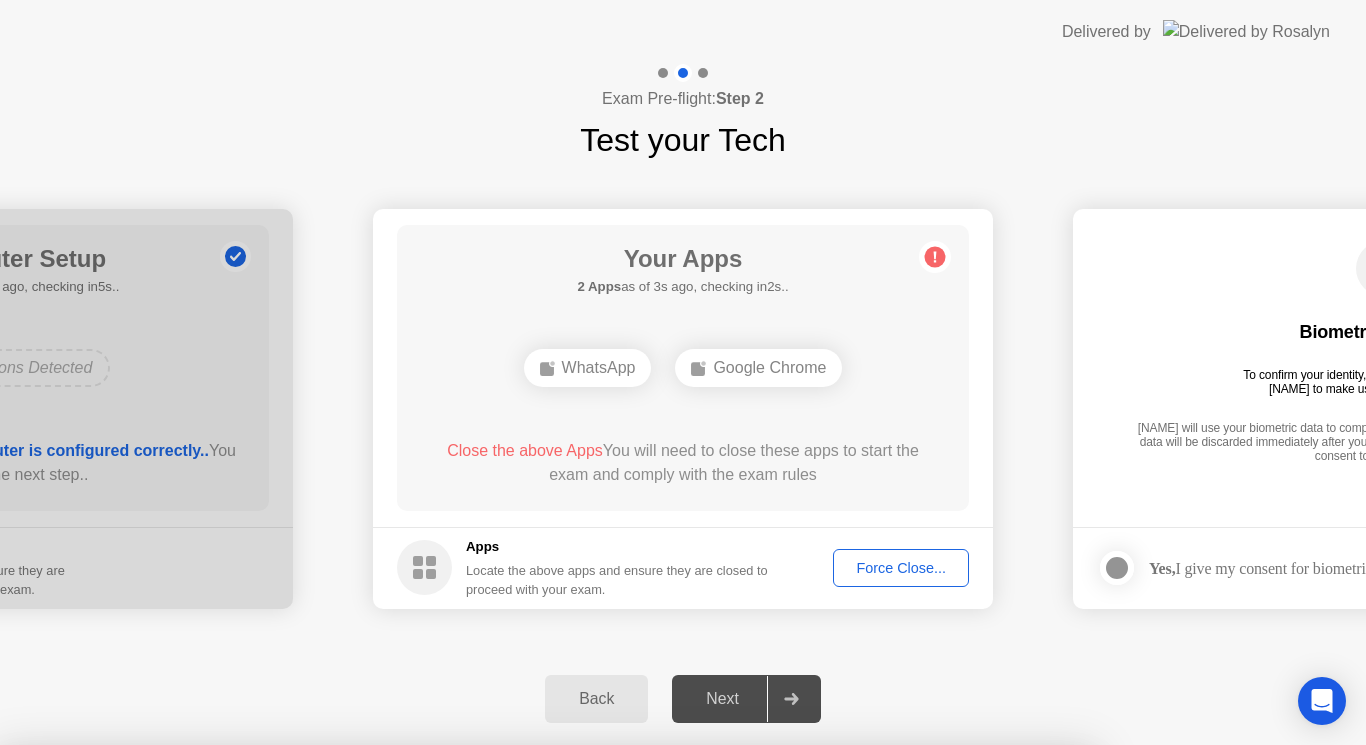 click on "Confirm" at bounding box center (613, 1021) 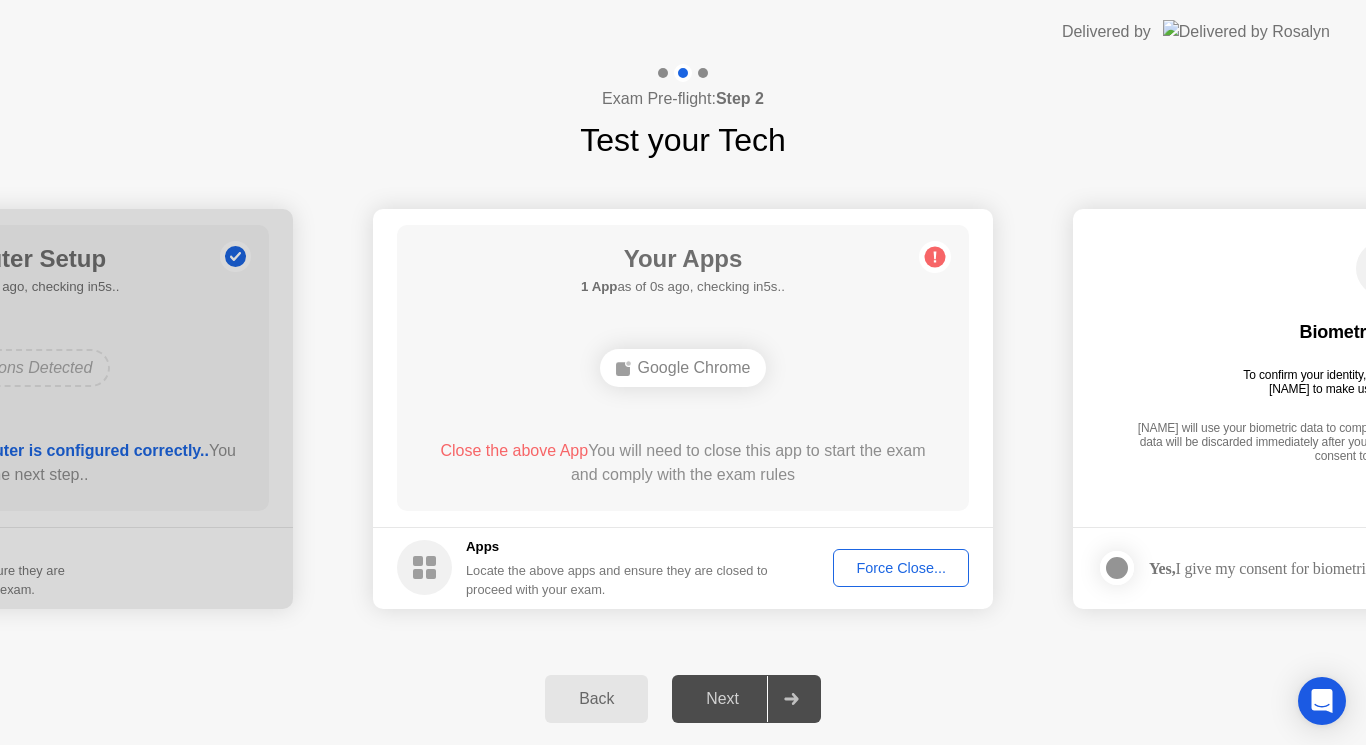 click on "Google Chrome" 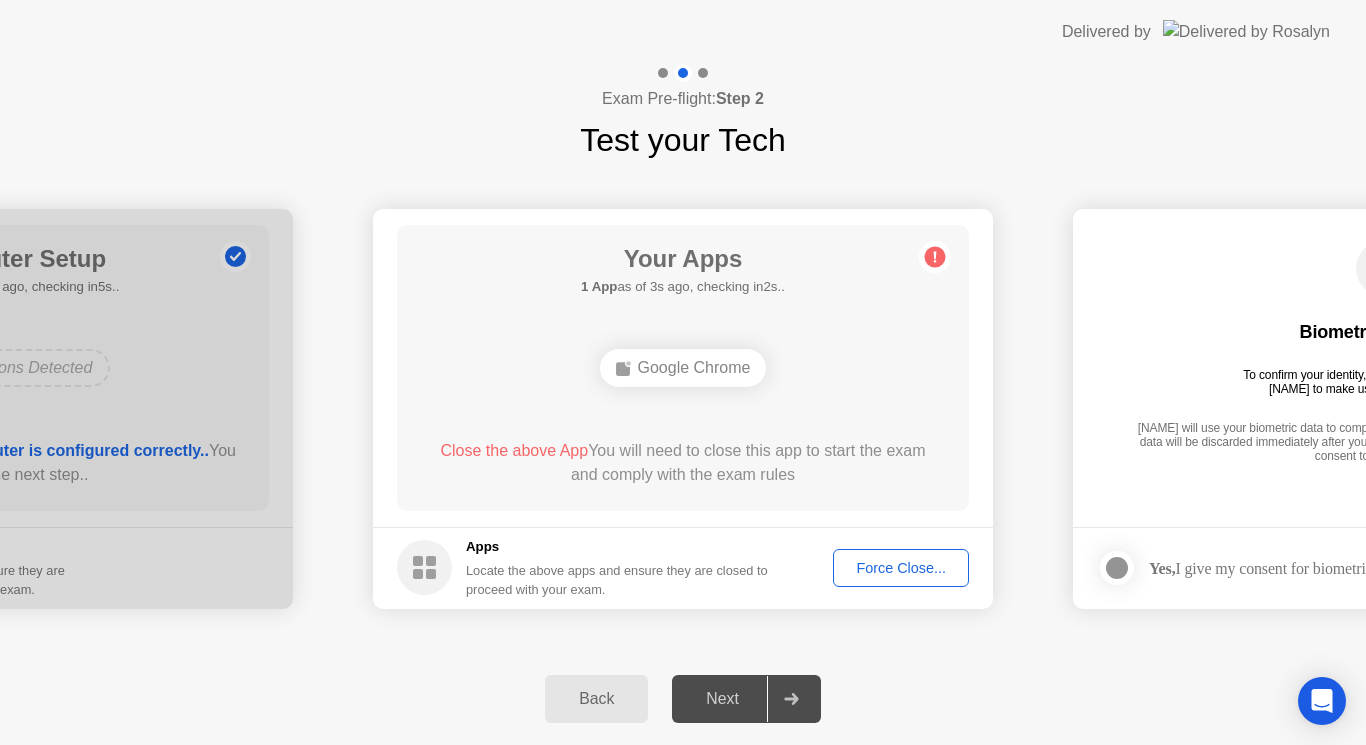 click on "Next" 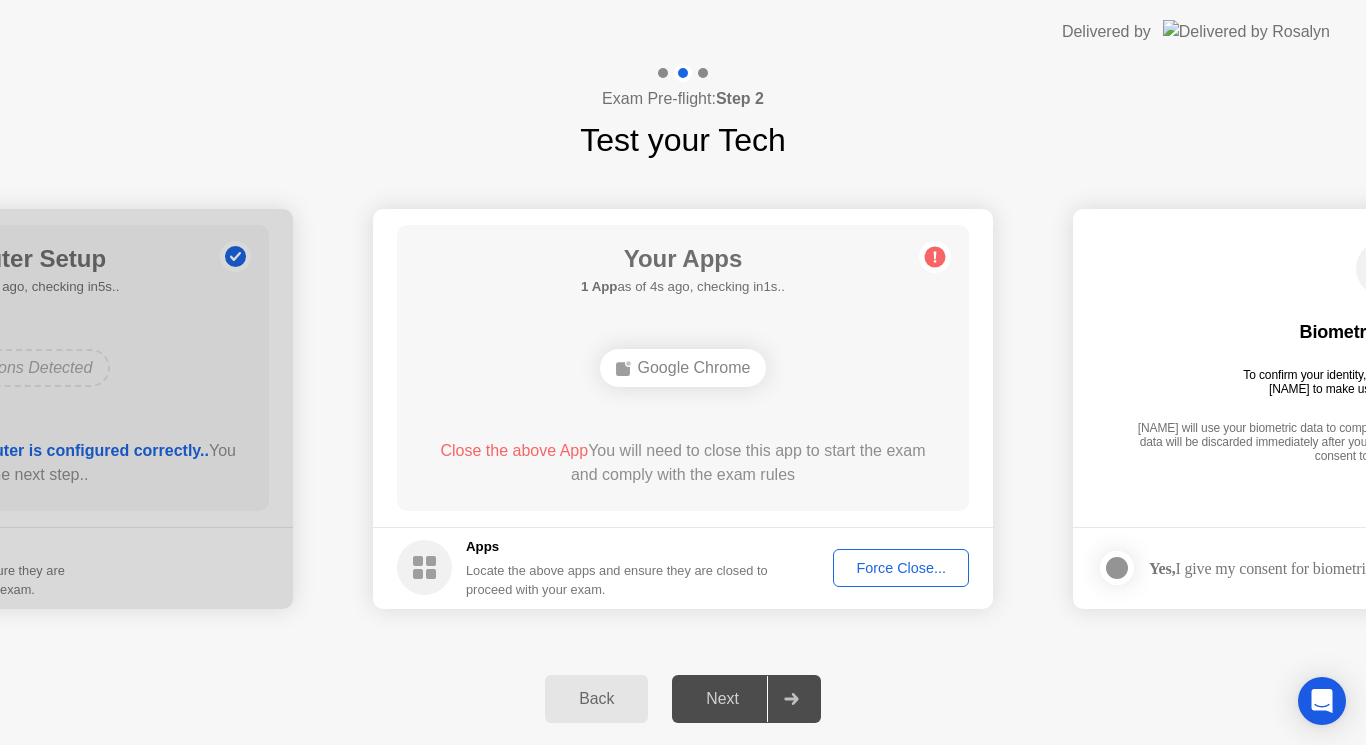 click on "Apps Locate the above apps and ensure they are closed to proceed with your exam. Force Close..." 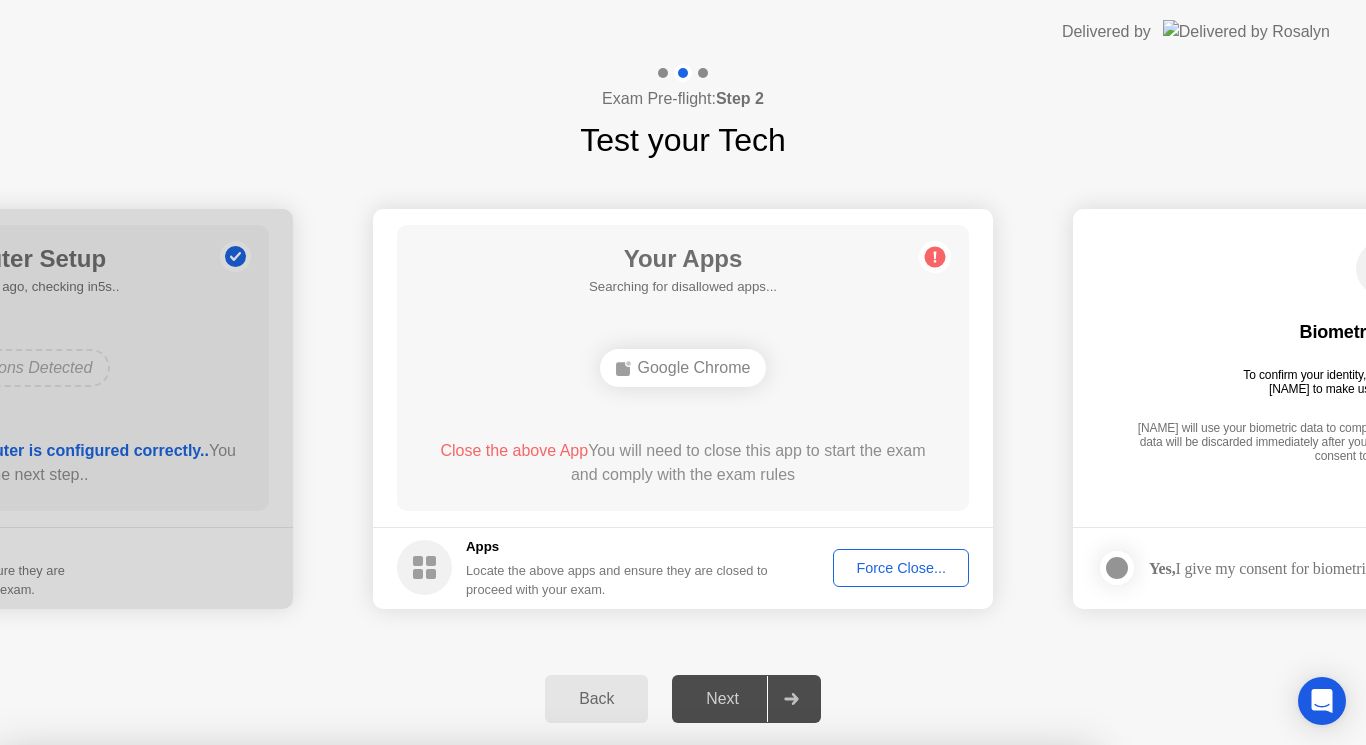 click on "Confirm" at bounding box center (613, 1021) 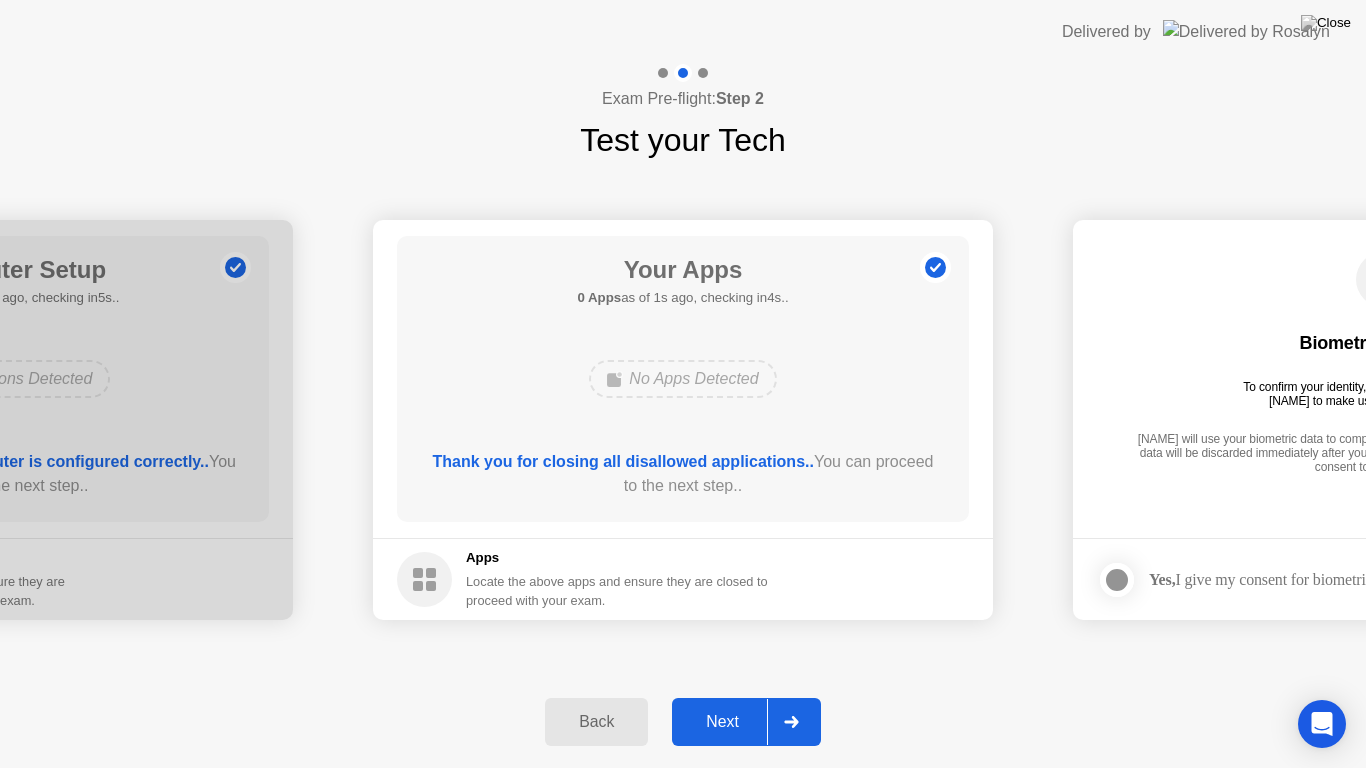 click on "Next" 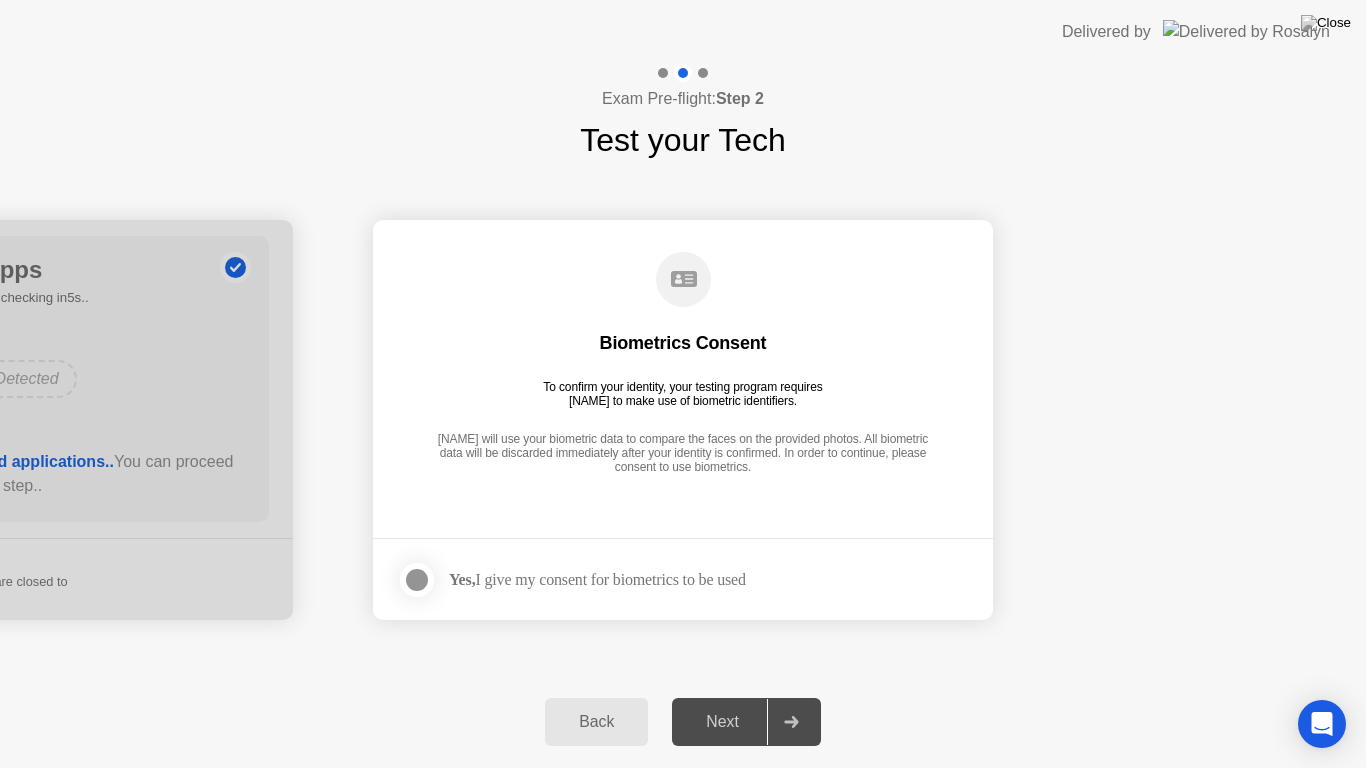 click on "Yes,  I give my consent for biometrics to be used" 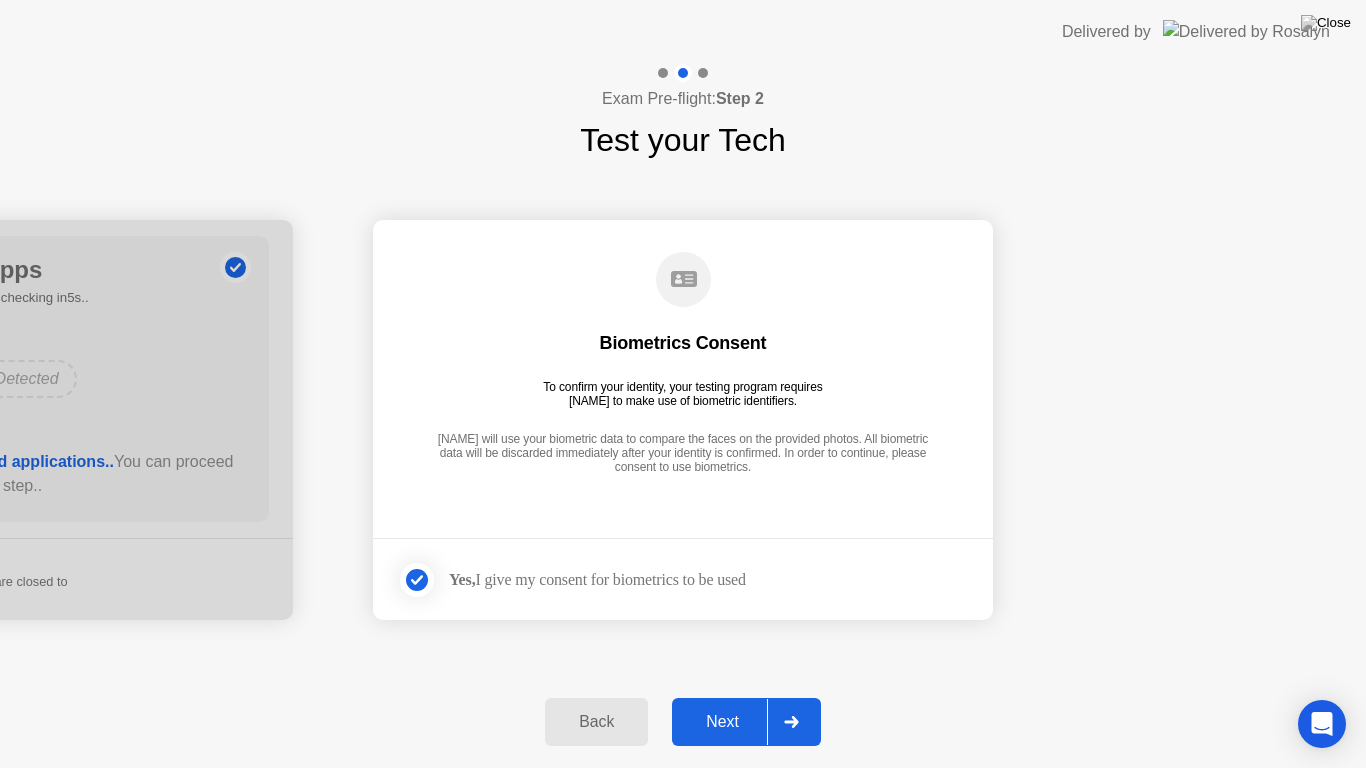 click 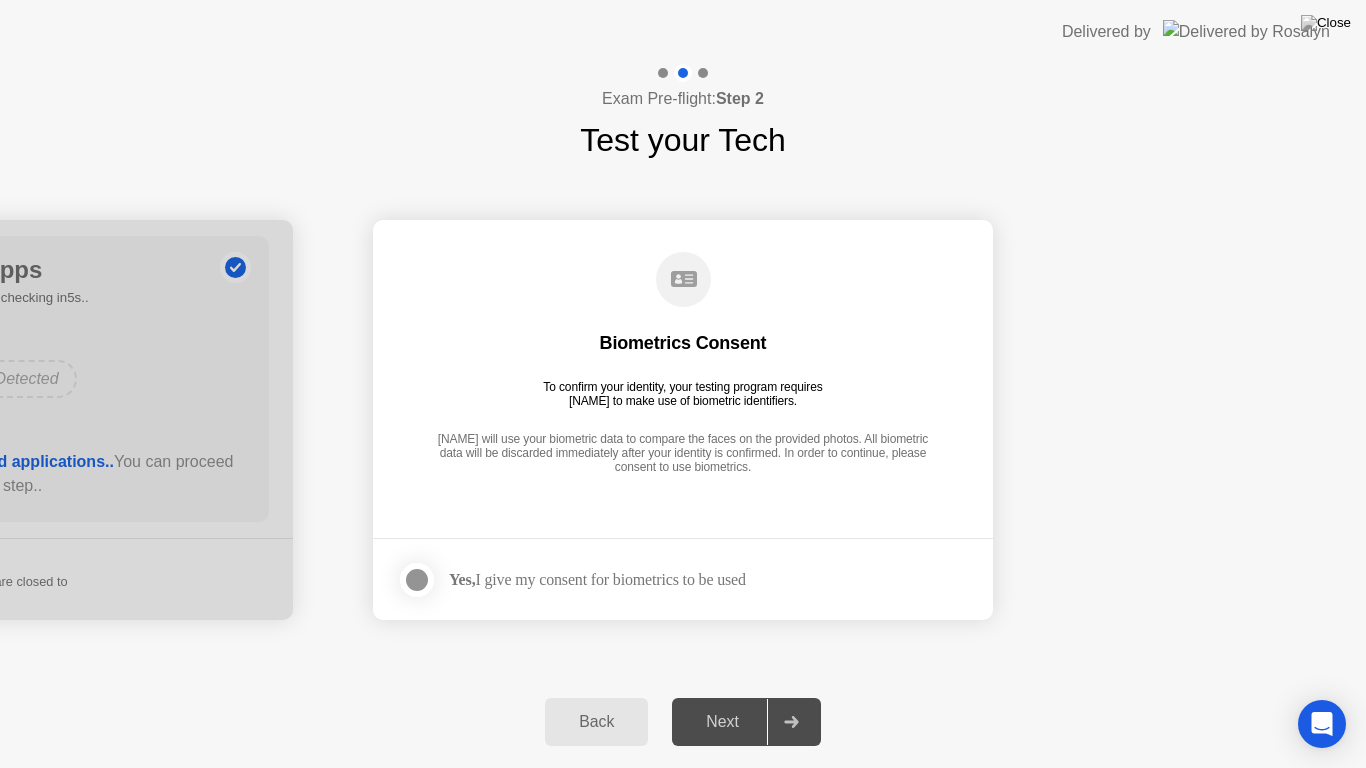 click 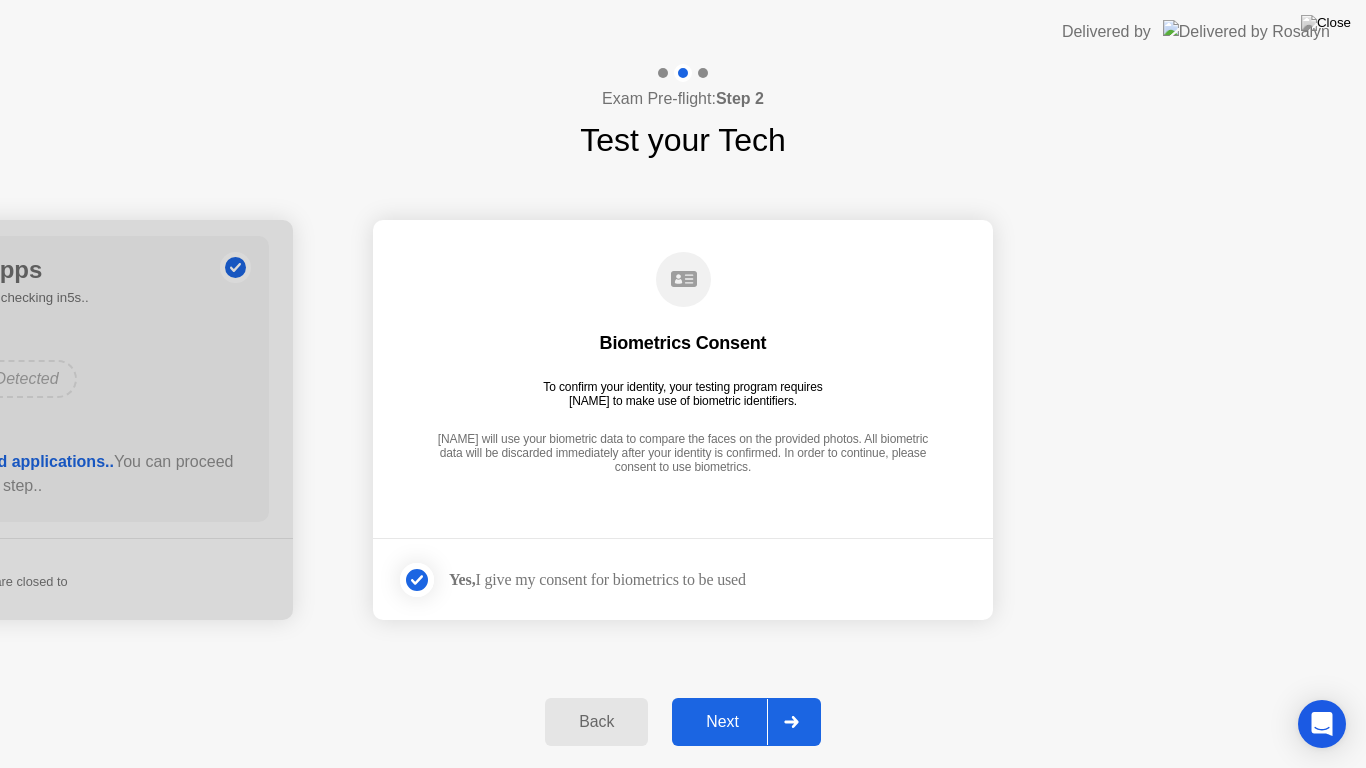 click on "Next" 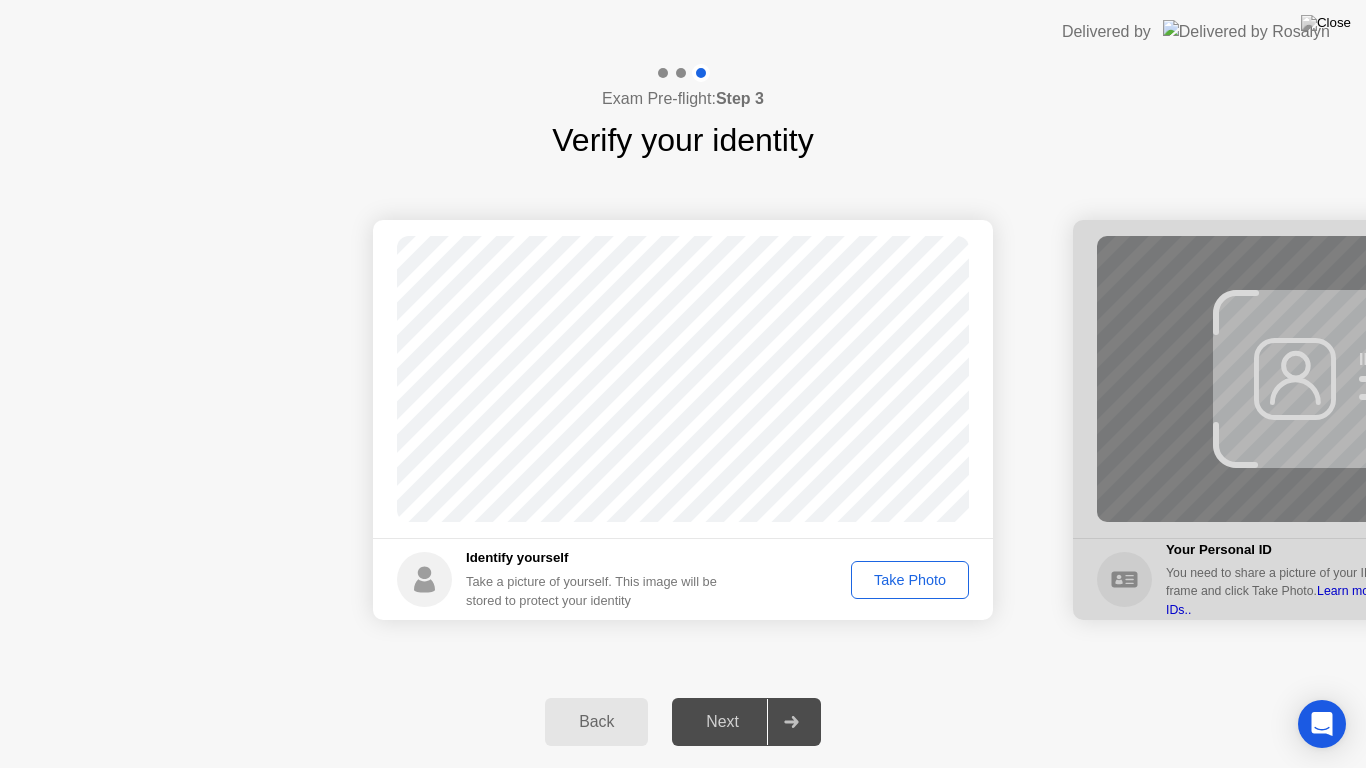 click on "Take Photo" 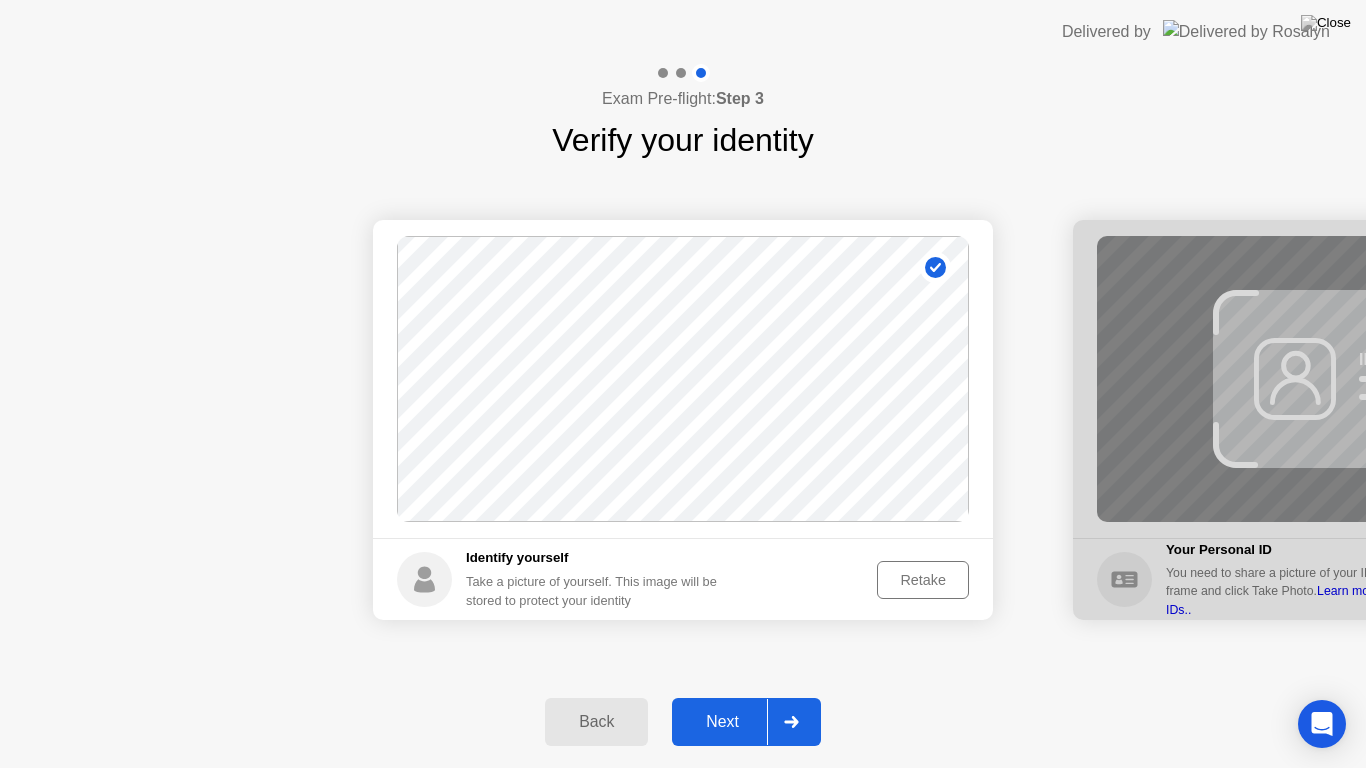 click on "Next" 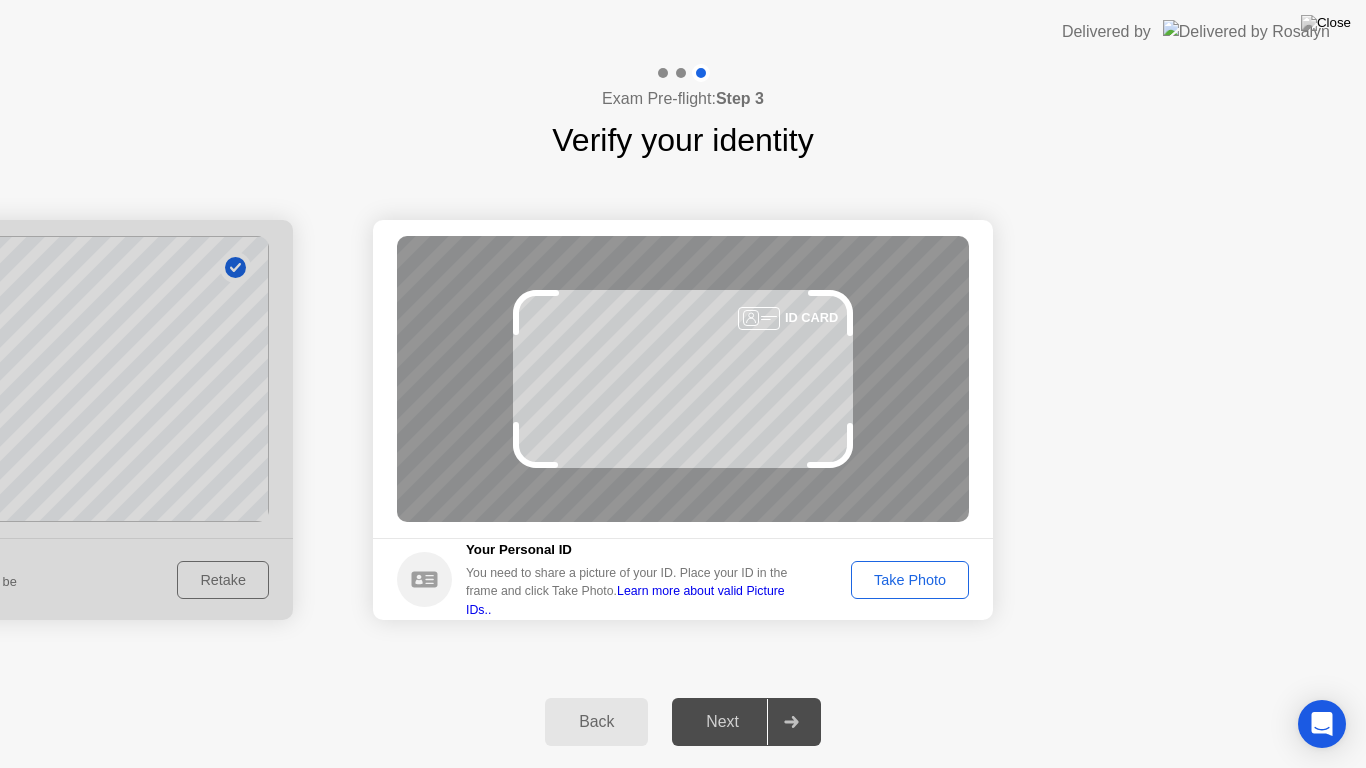 click on "Take Photo" 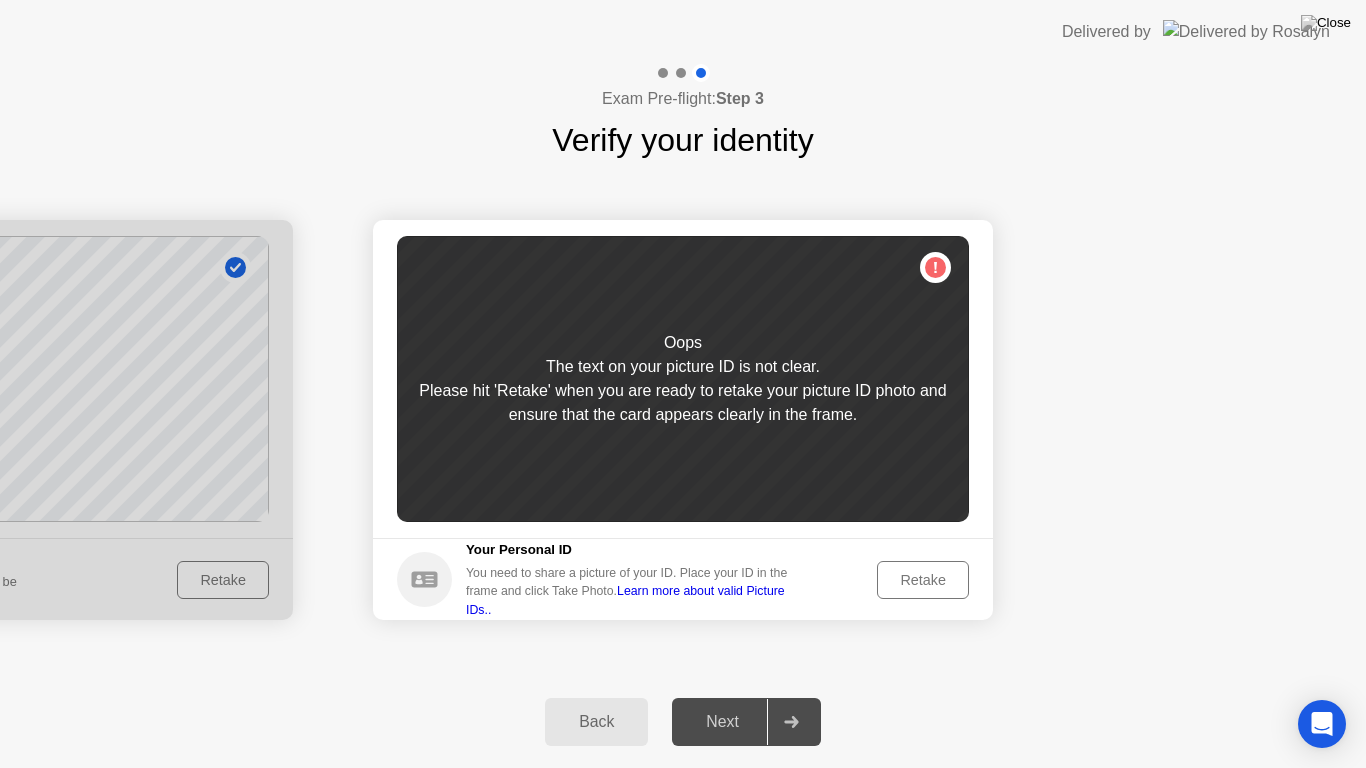 click on "Retake" 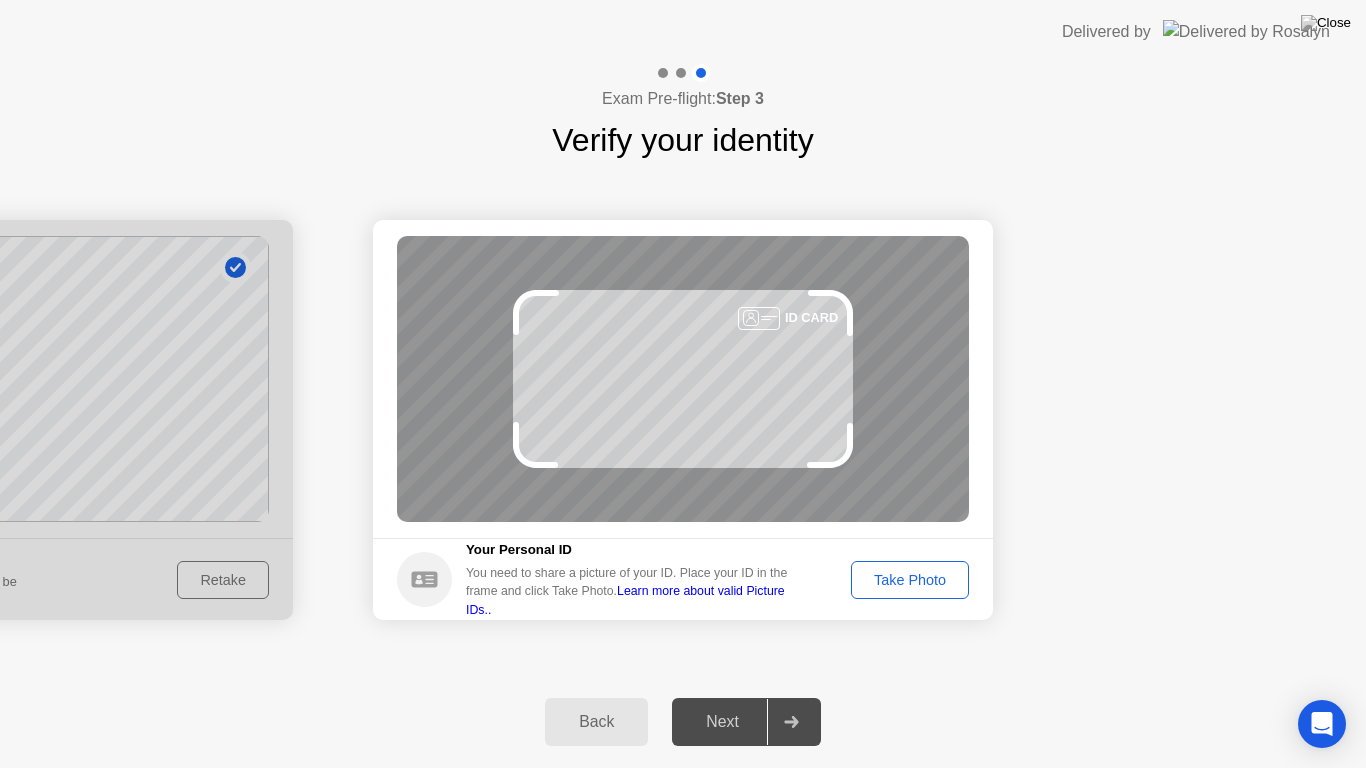 click on "Take Photo" 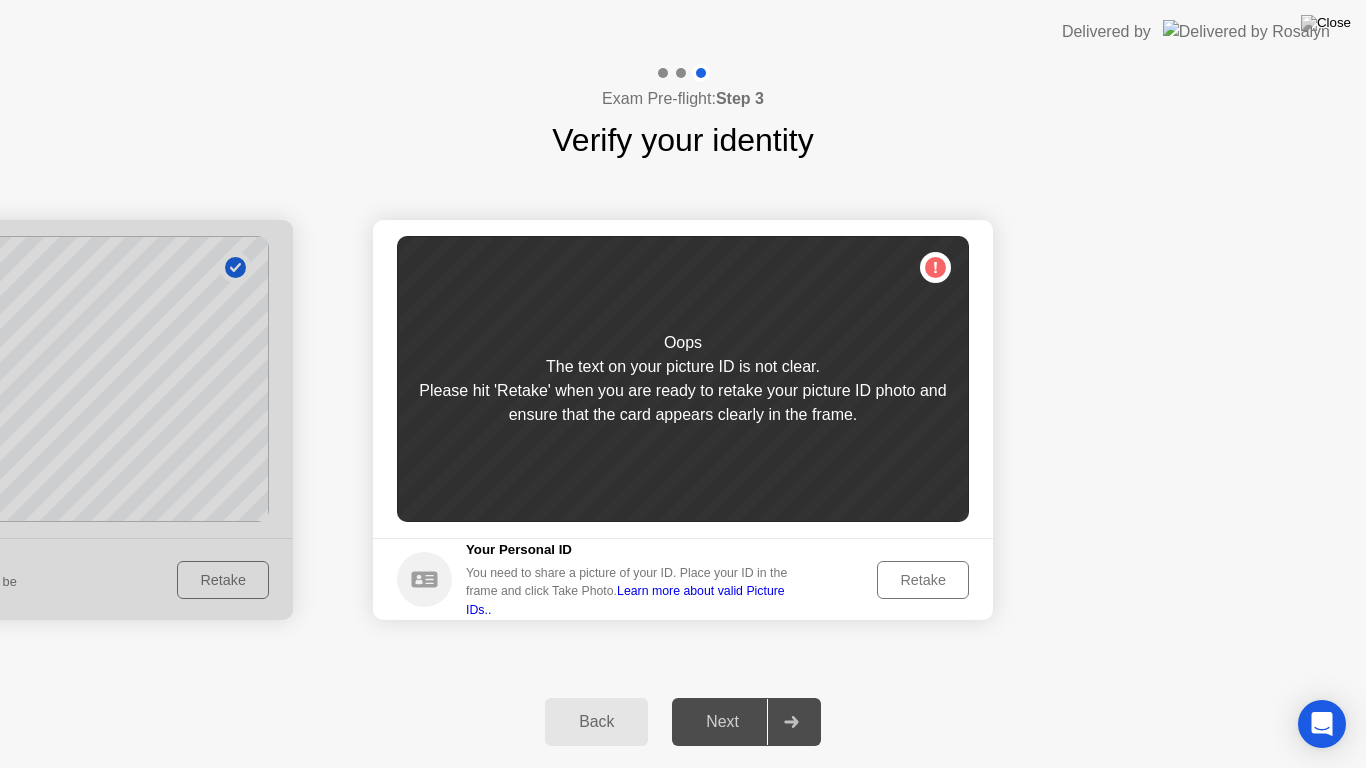 click on "Retake" 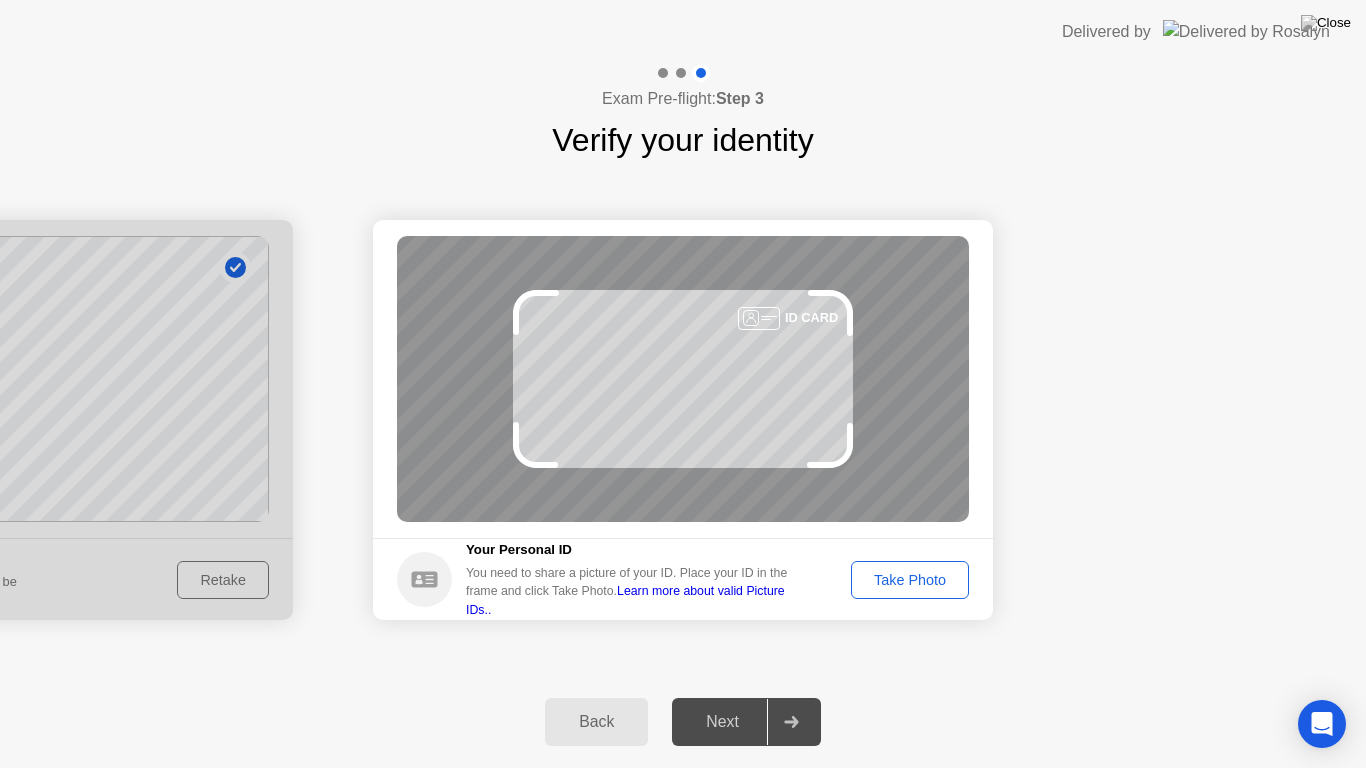 click on "Your Personal ID You need to share a picture of your ID. Place your ID in the frame and click Take Photo.  Learn more about valid Picture IDs.. Take Photo" 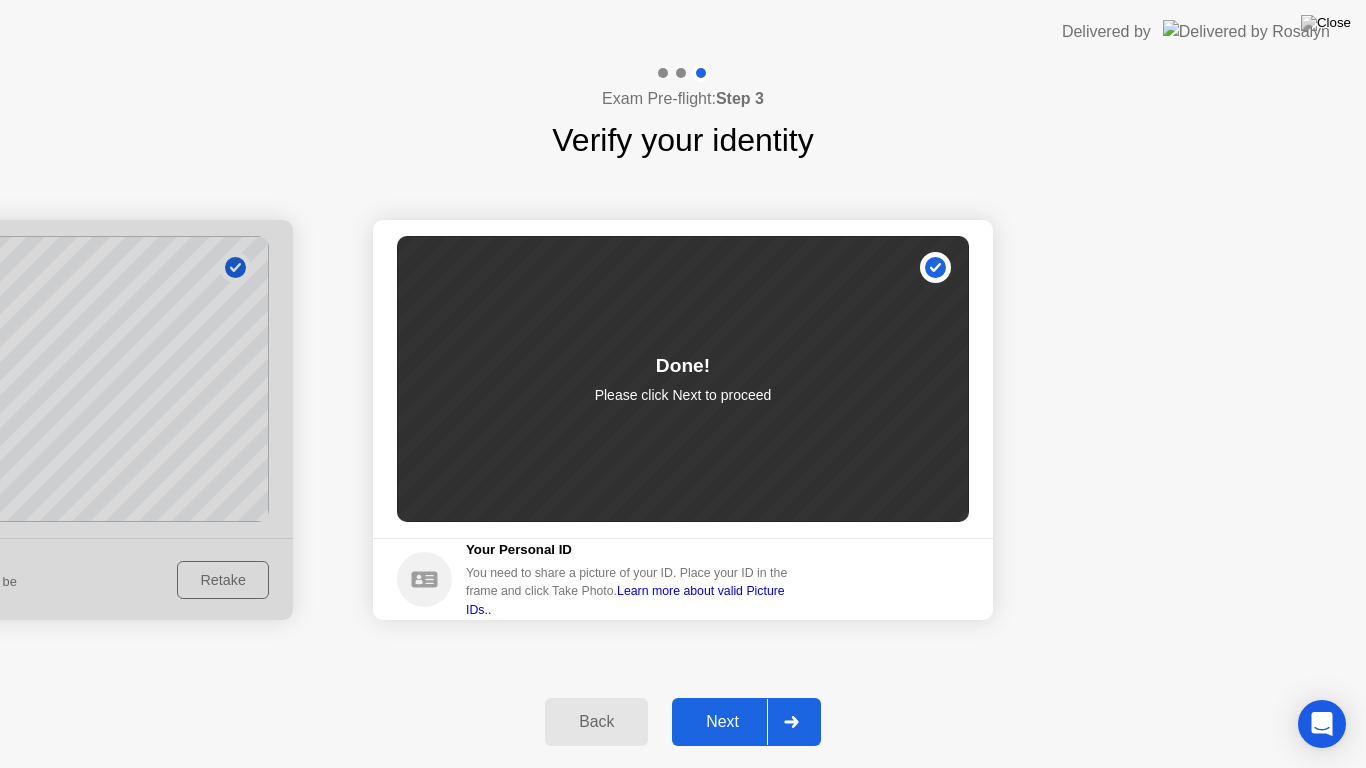 click on "Next" 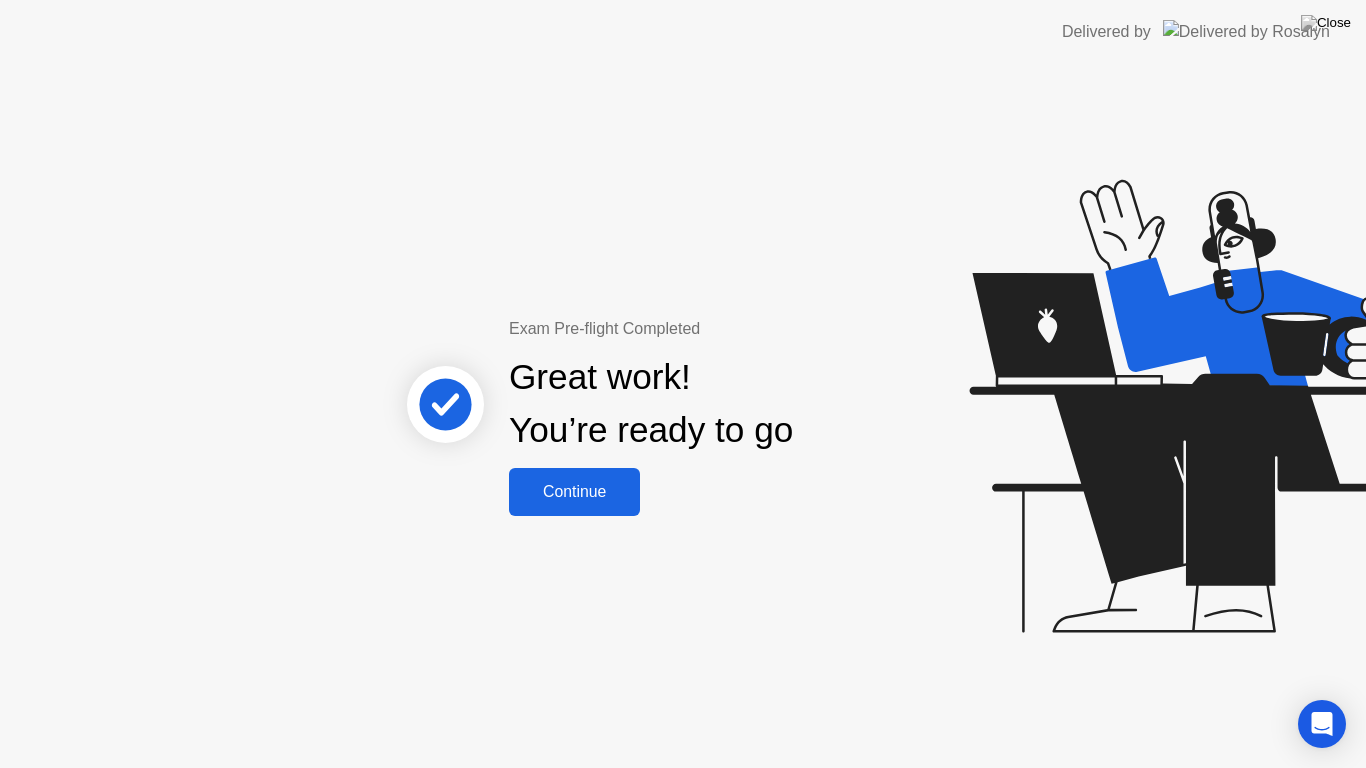 click on "Continue" 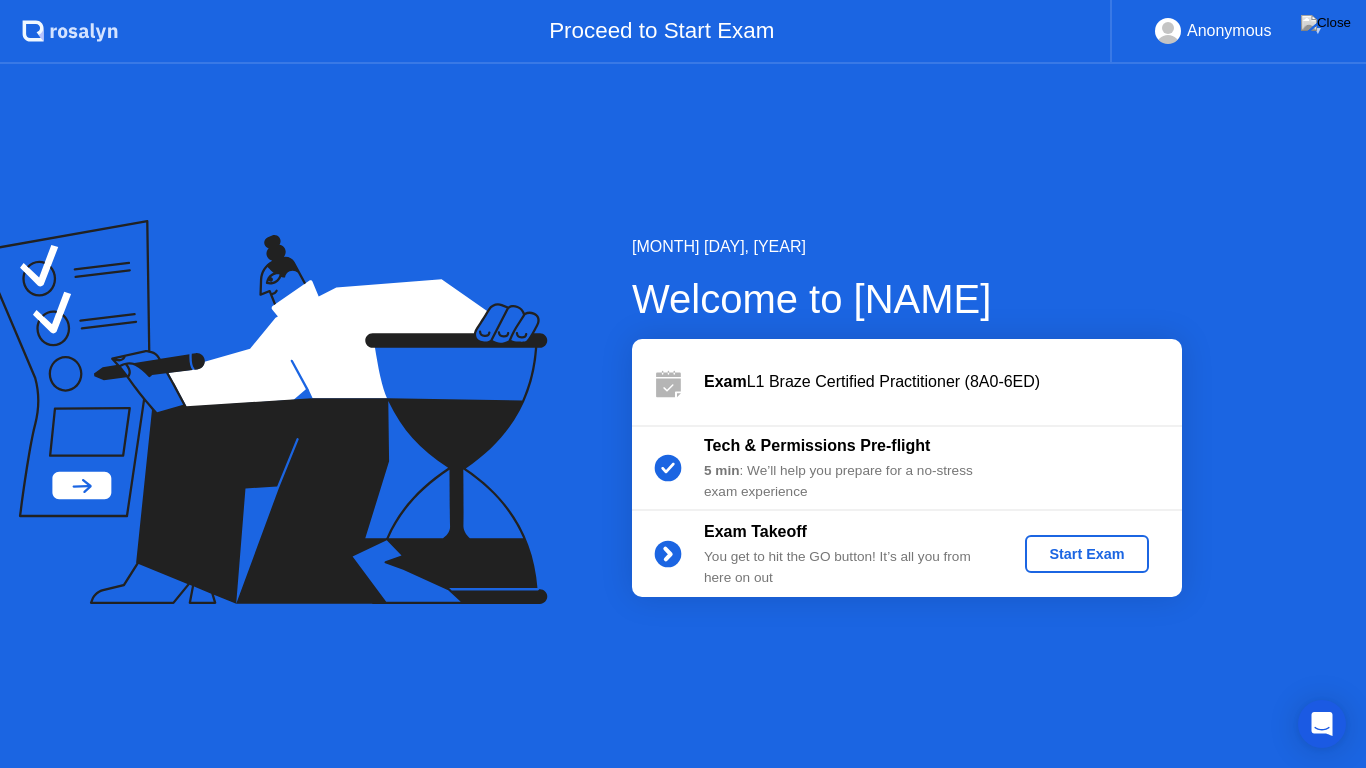 click on "Start Exam" 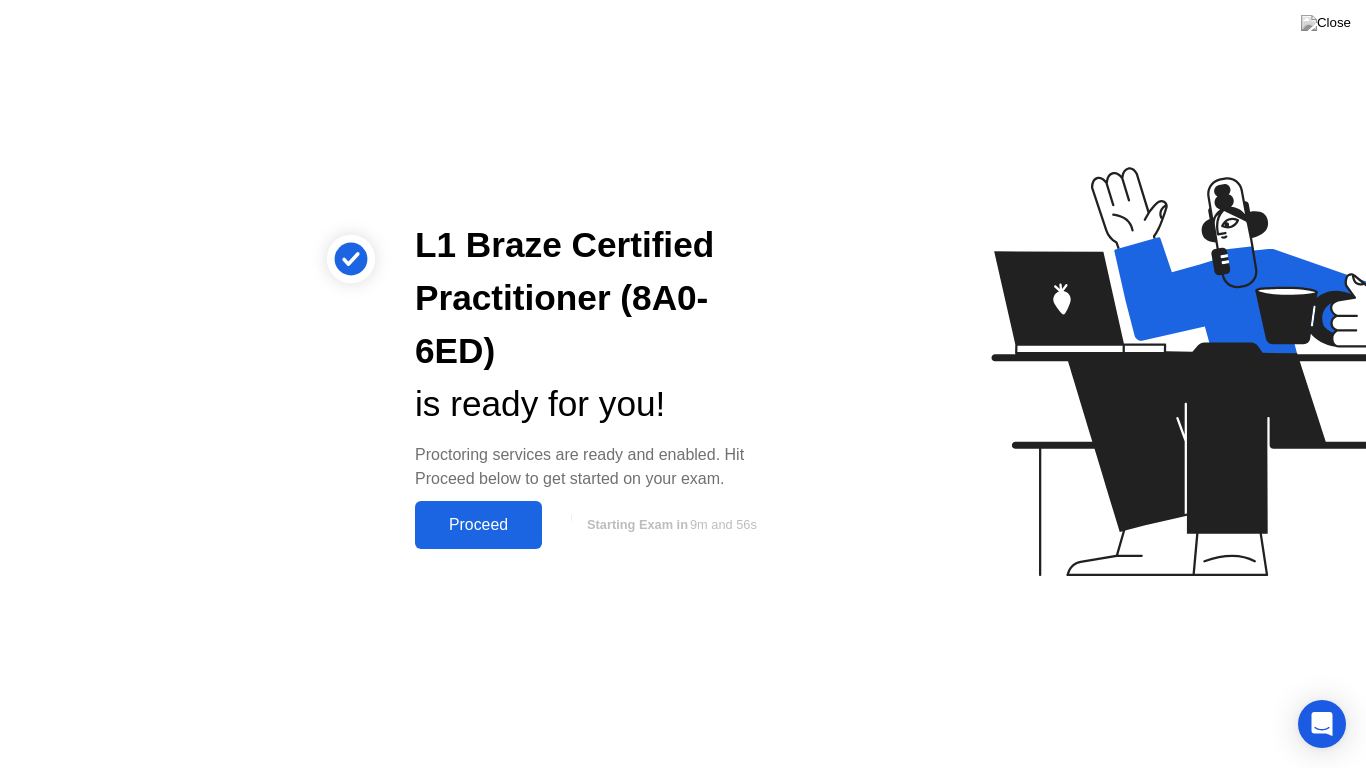click on "Proceed" 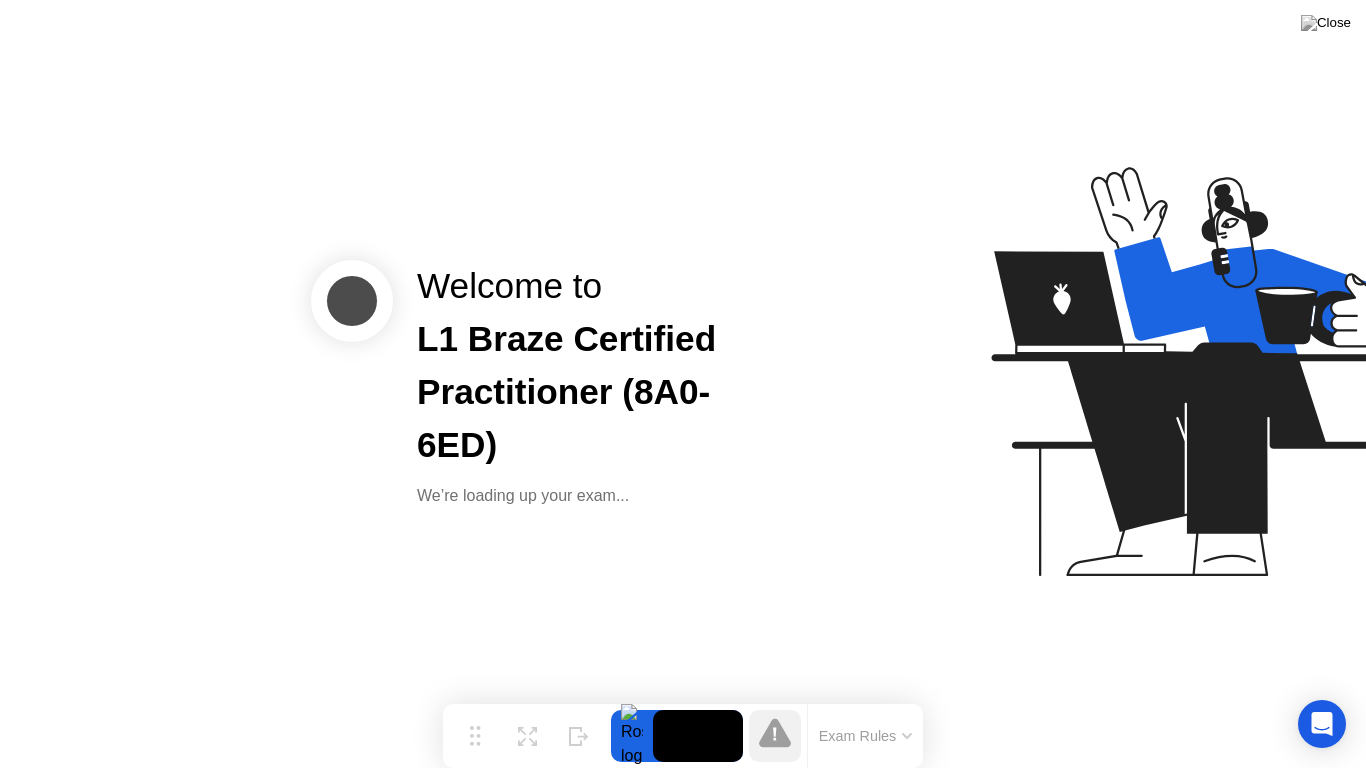 click 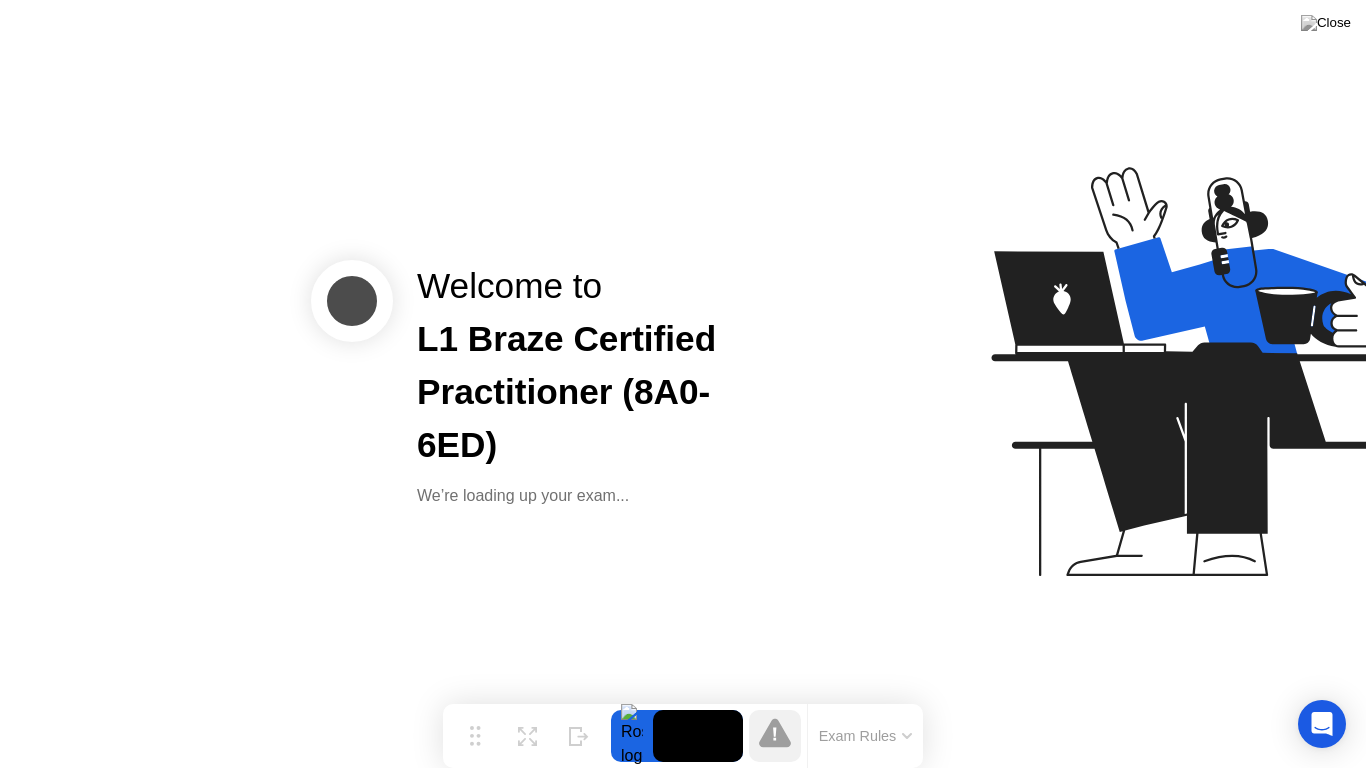 click on "Exam Rules" 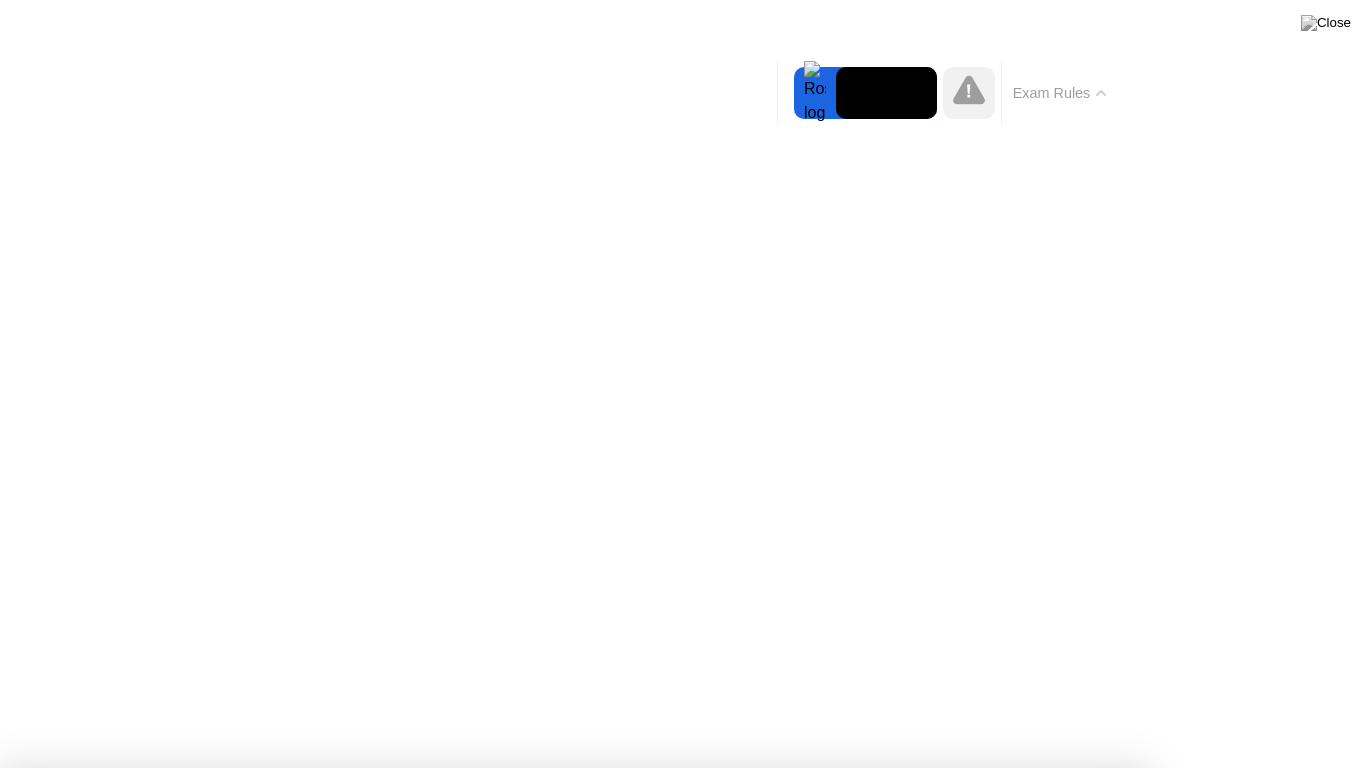 click on "Got it!" at bounding box center (574, 1375) 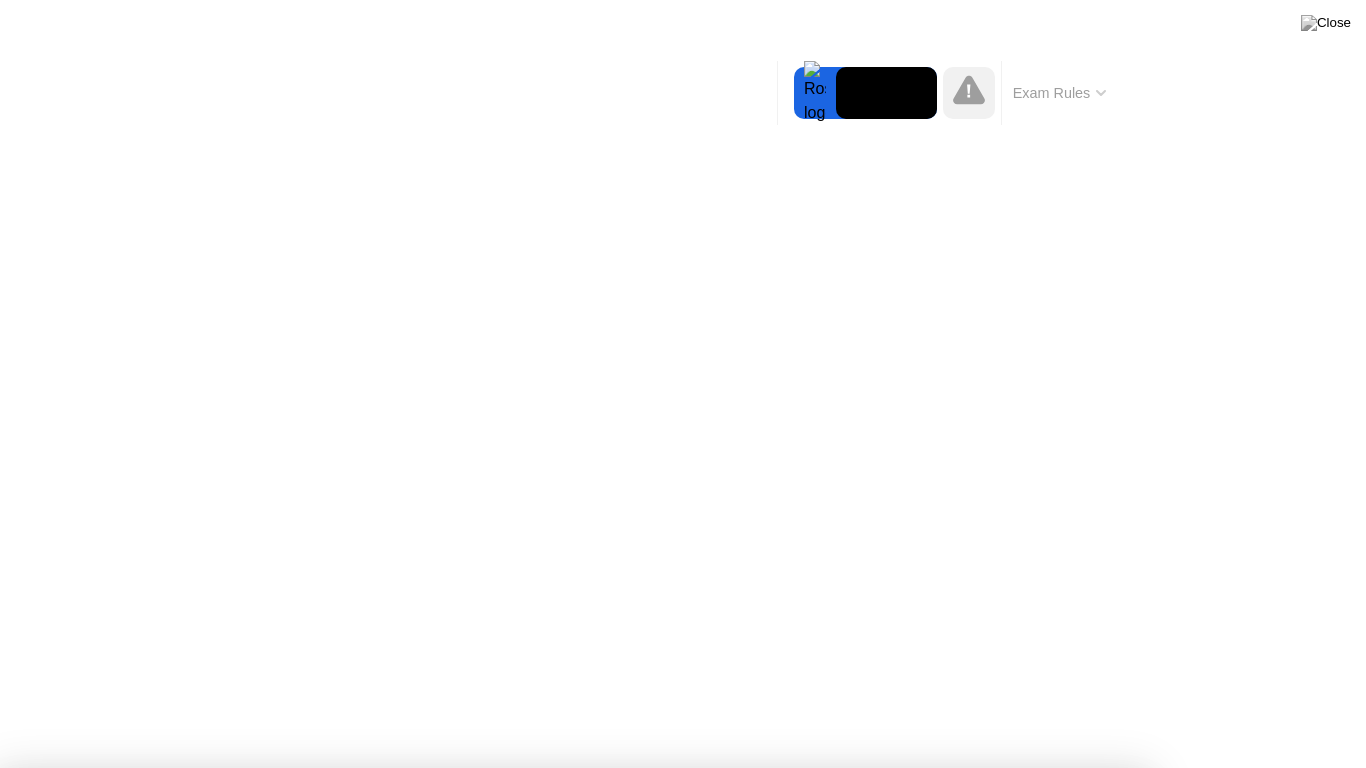 click on "Got it!" at bounding box center (672, 1291) 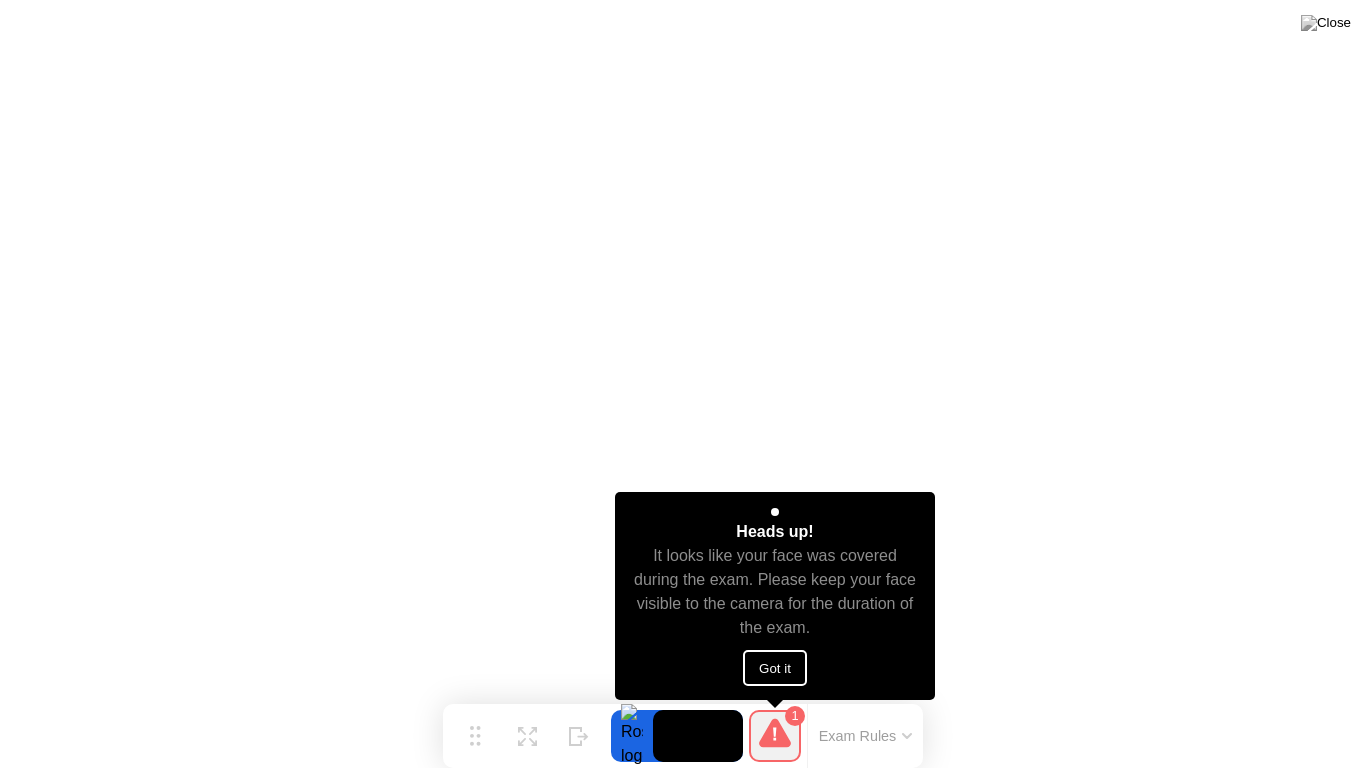 click on "Got it" 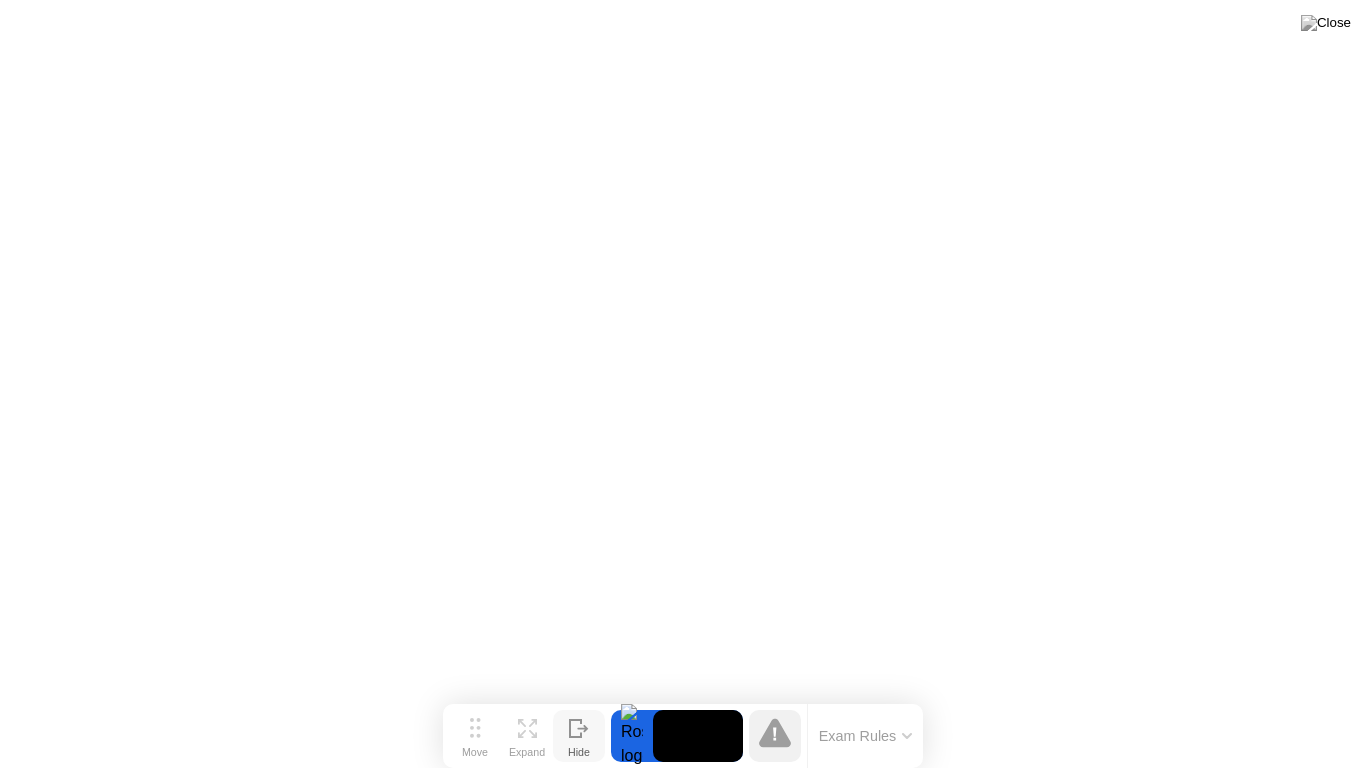 click on "Hide" at bounding box center (579, 752) 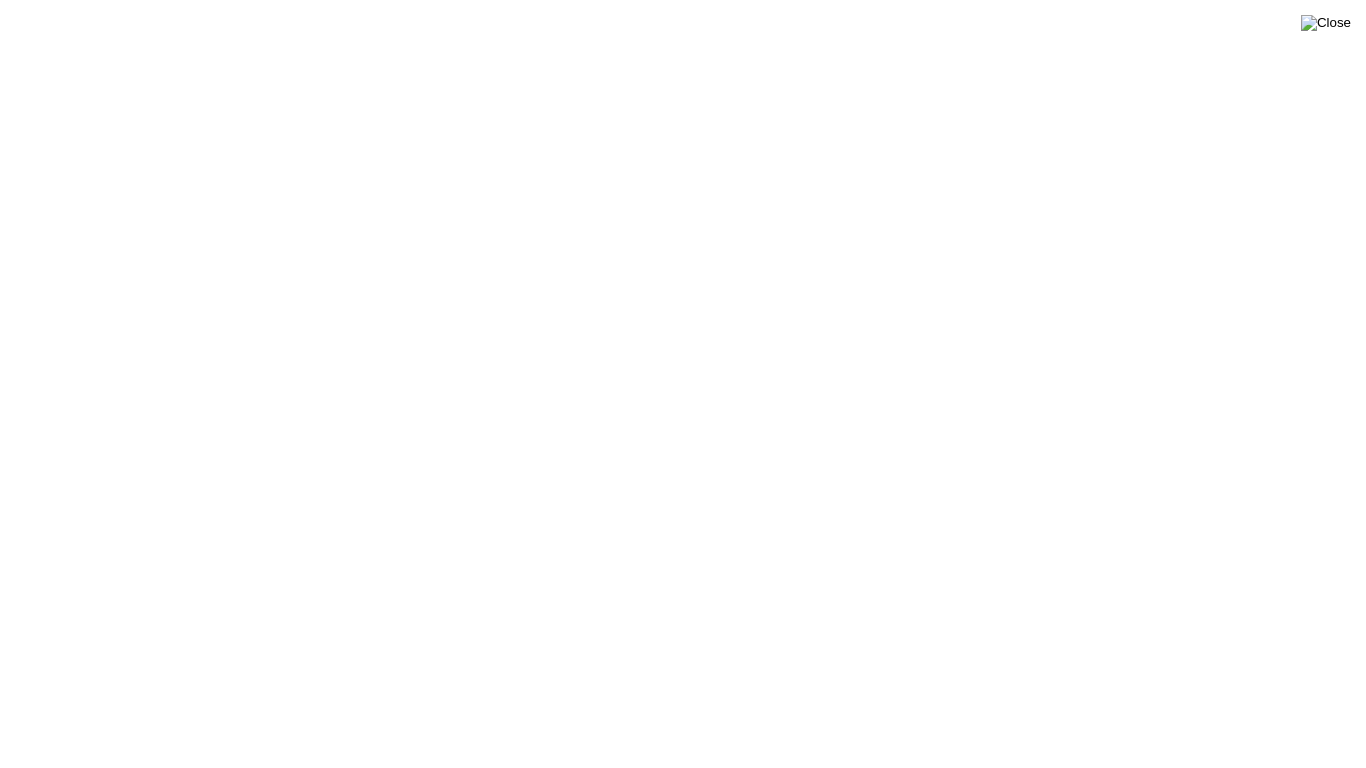 click at bounding box center (1326, 23) 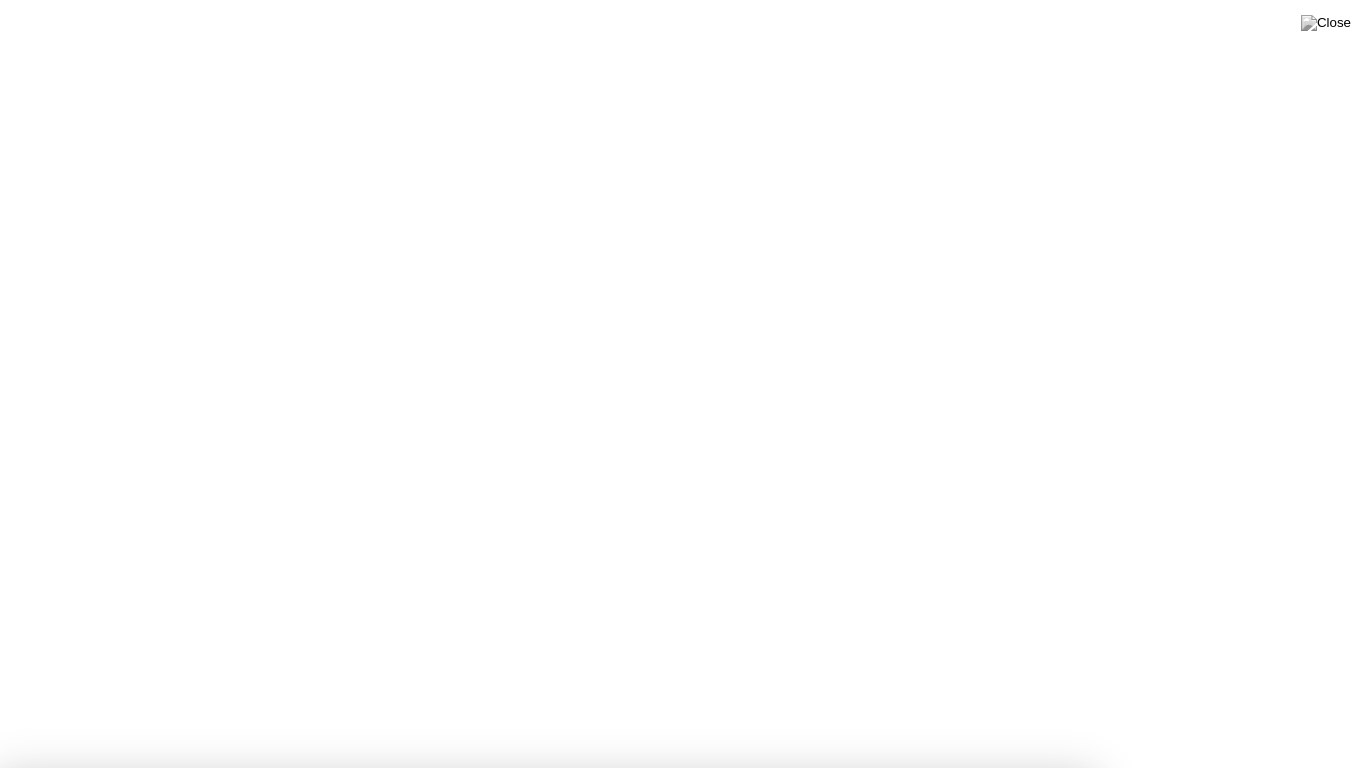 click on "Yes" at bounding box center (498, 881) 